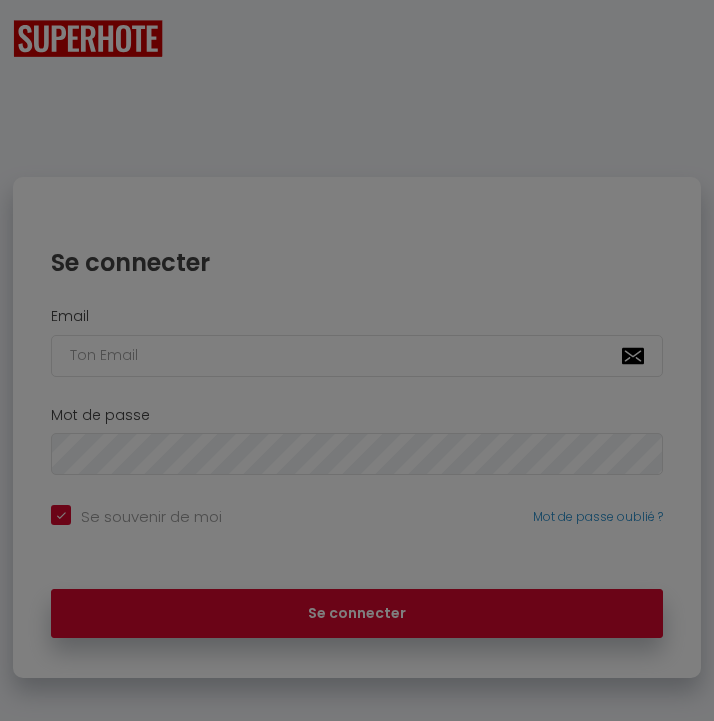 checkbox on "true" 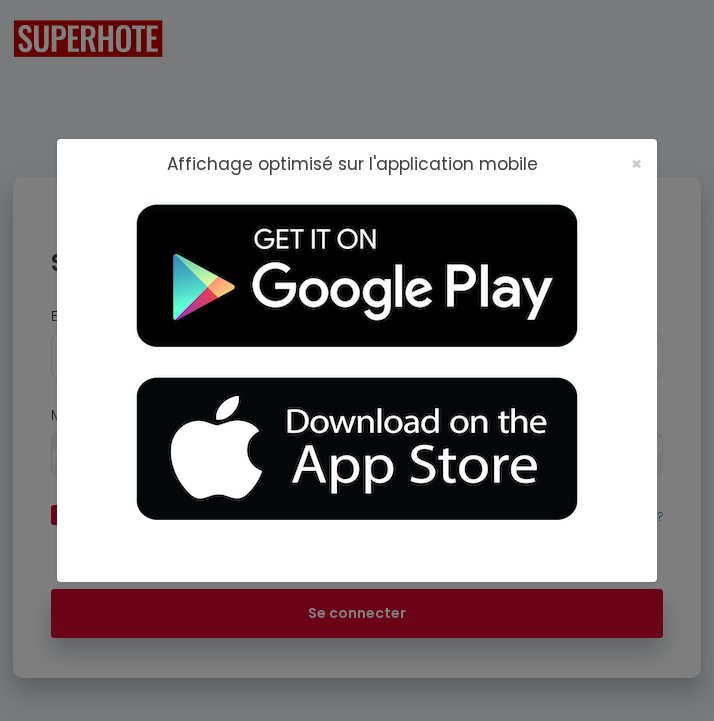 scroll, scrollTop: 17, scrollLeft: 0, axis: vertical 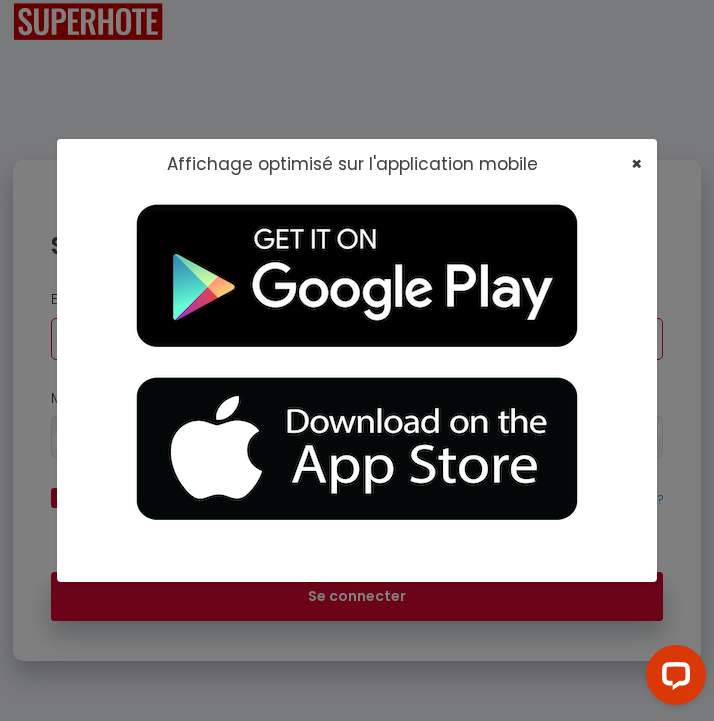 type on "[EMAIL_ADDRESS][DOMAIN_NAME]" 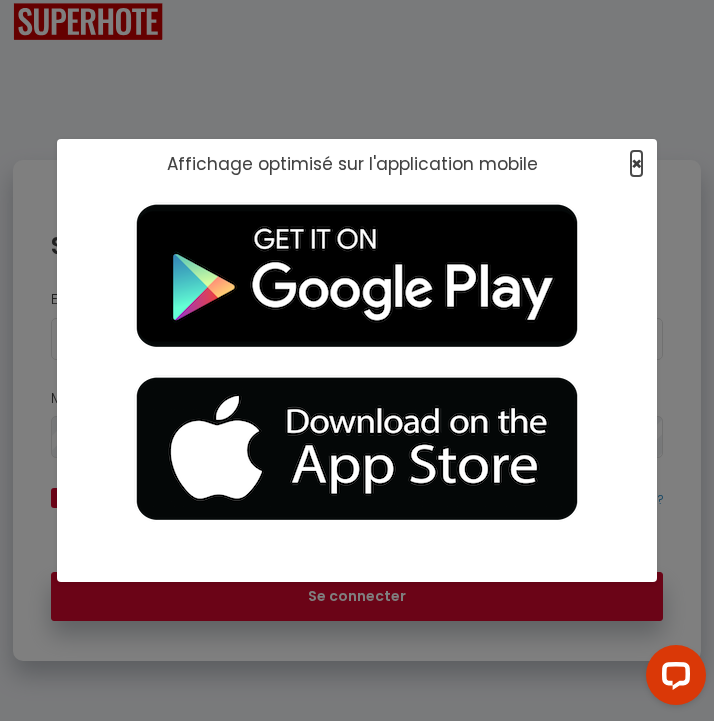click on "×" at bounding box center (636, 163) 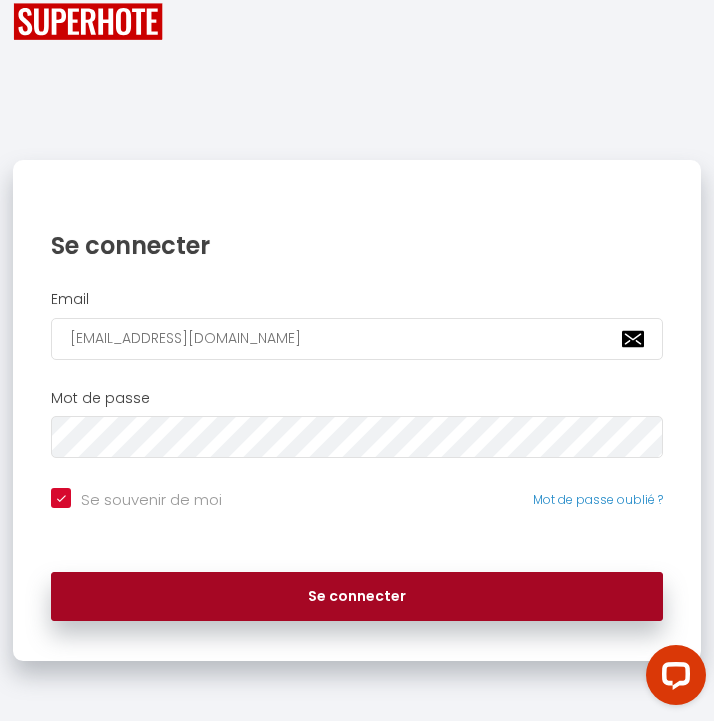 click on "Se connecter" at bounding box center [357, 597] 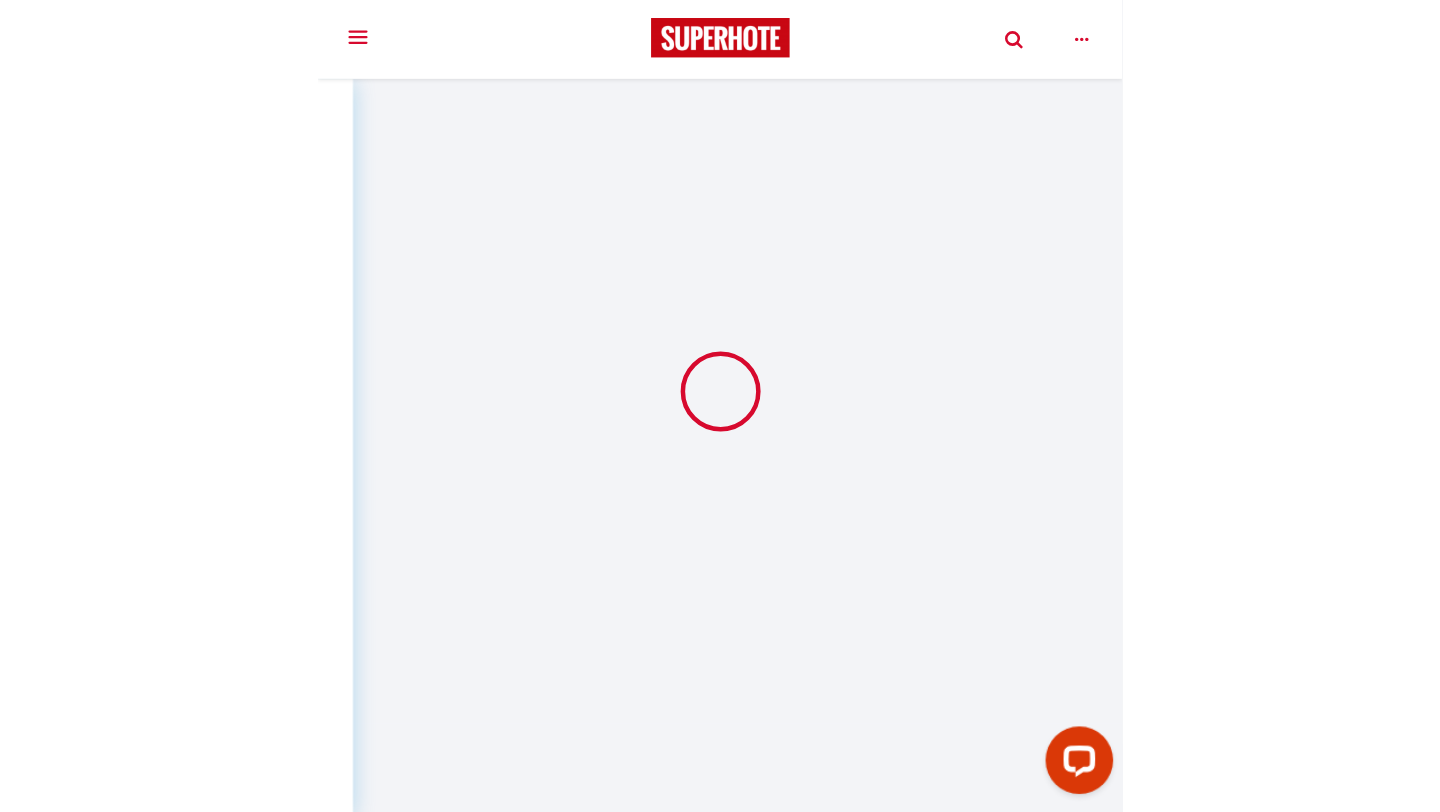 scroll, scrollTop: 0, scrollLeft: 0, axis: both 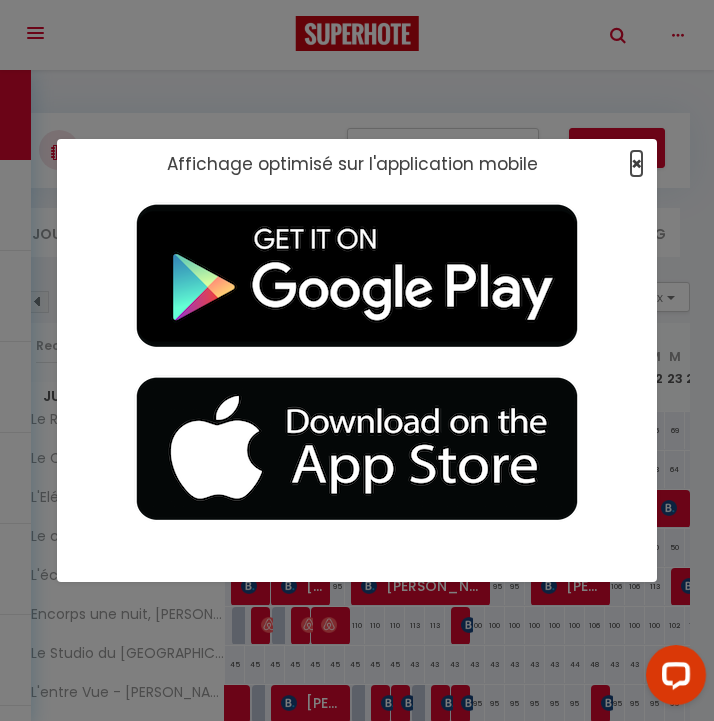 click on "×" at bounding box center [636, 163] 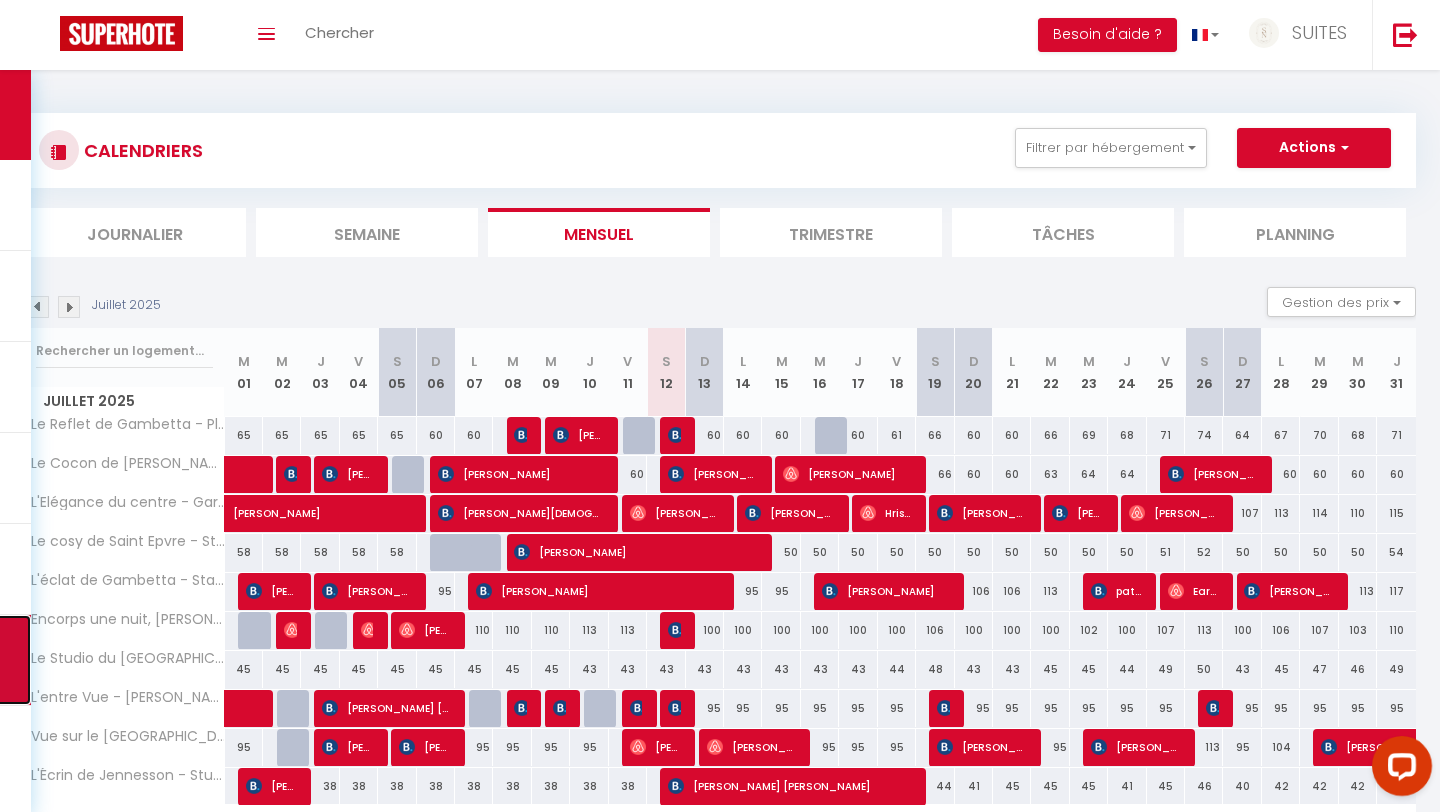 click on "Notifications" at bounding box center [-91, 660] 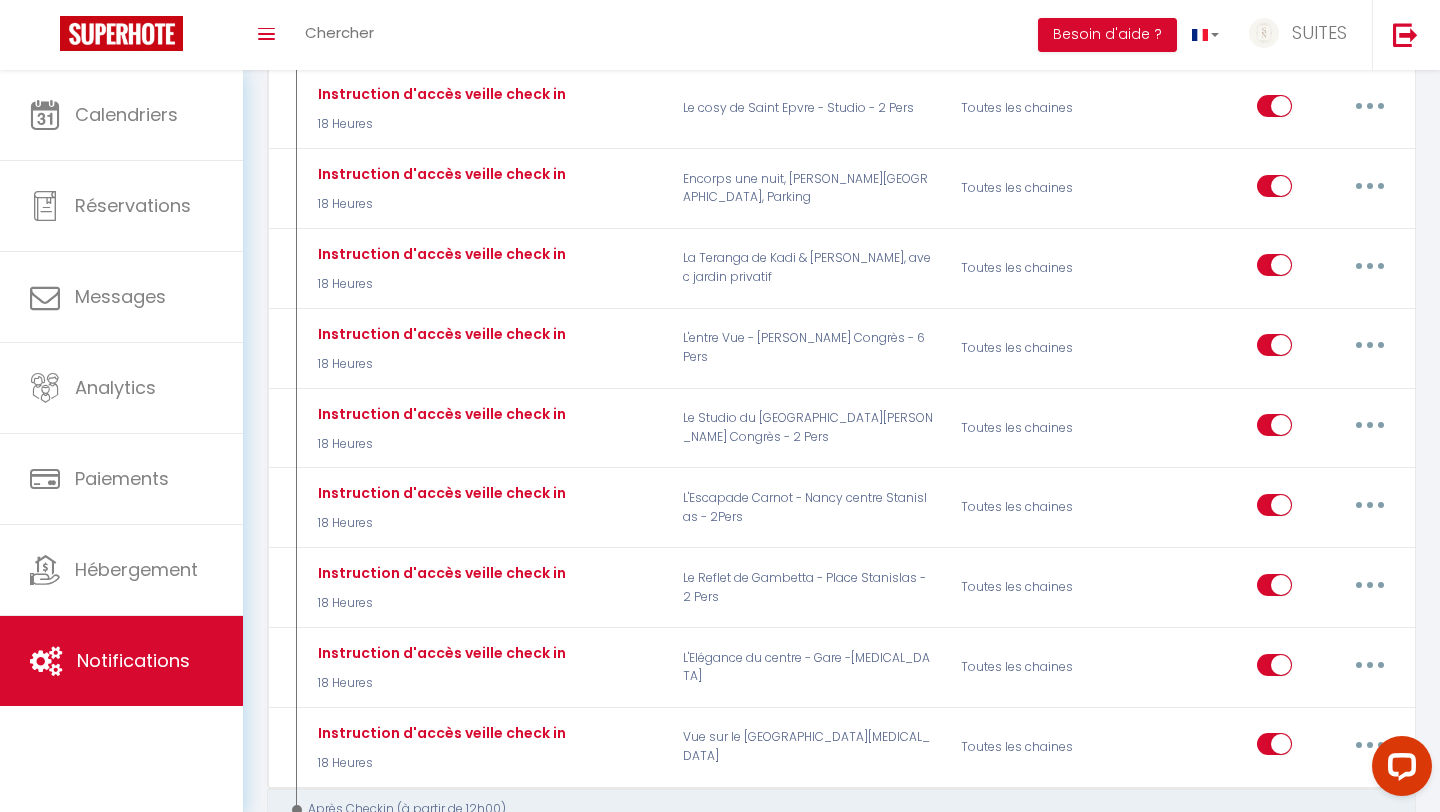 scroll, scrollTop: 1273, scrollLeft: 0, axis: vertical 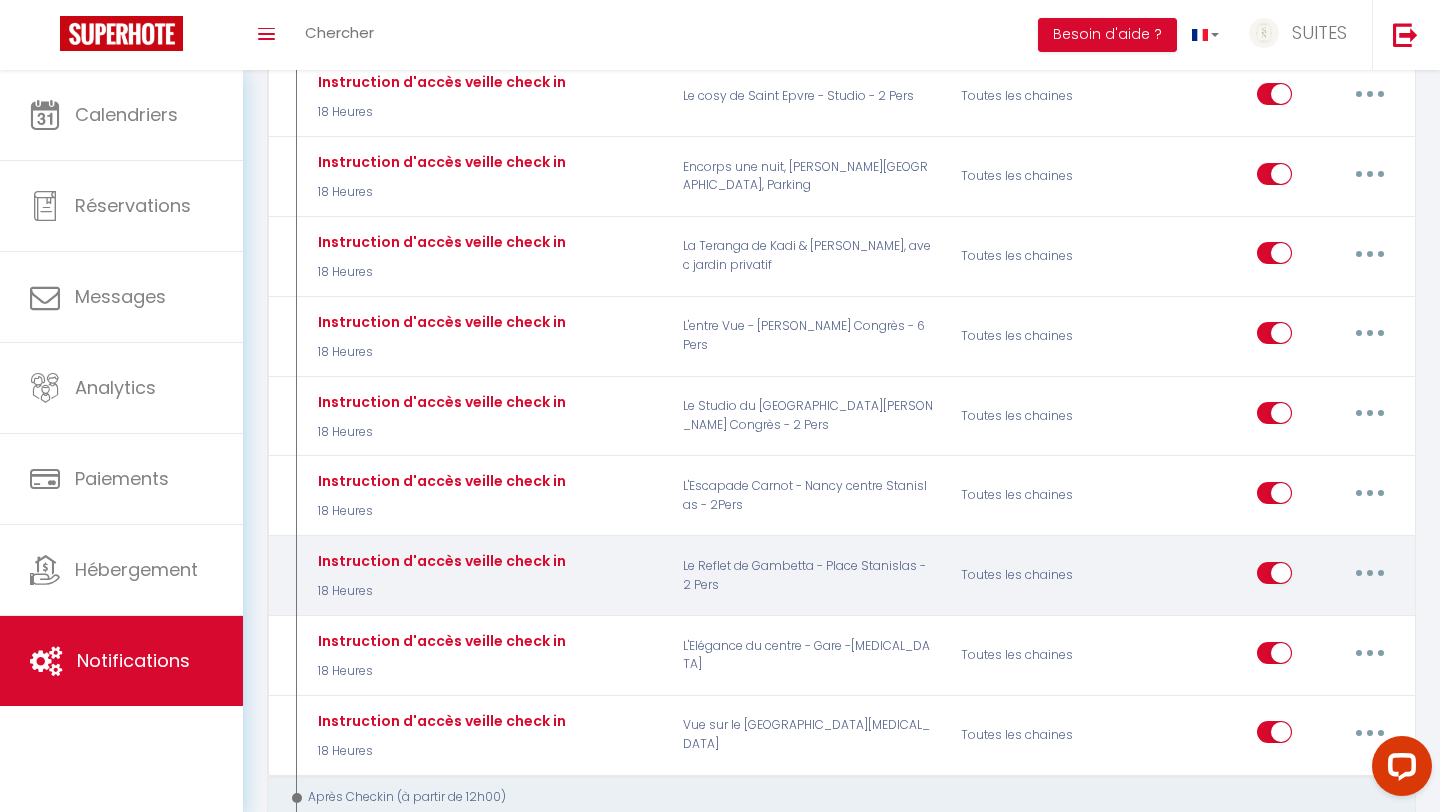click at bounding box center (1370, 573) 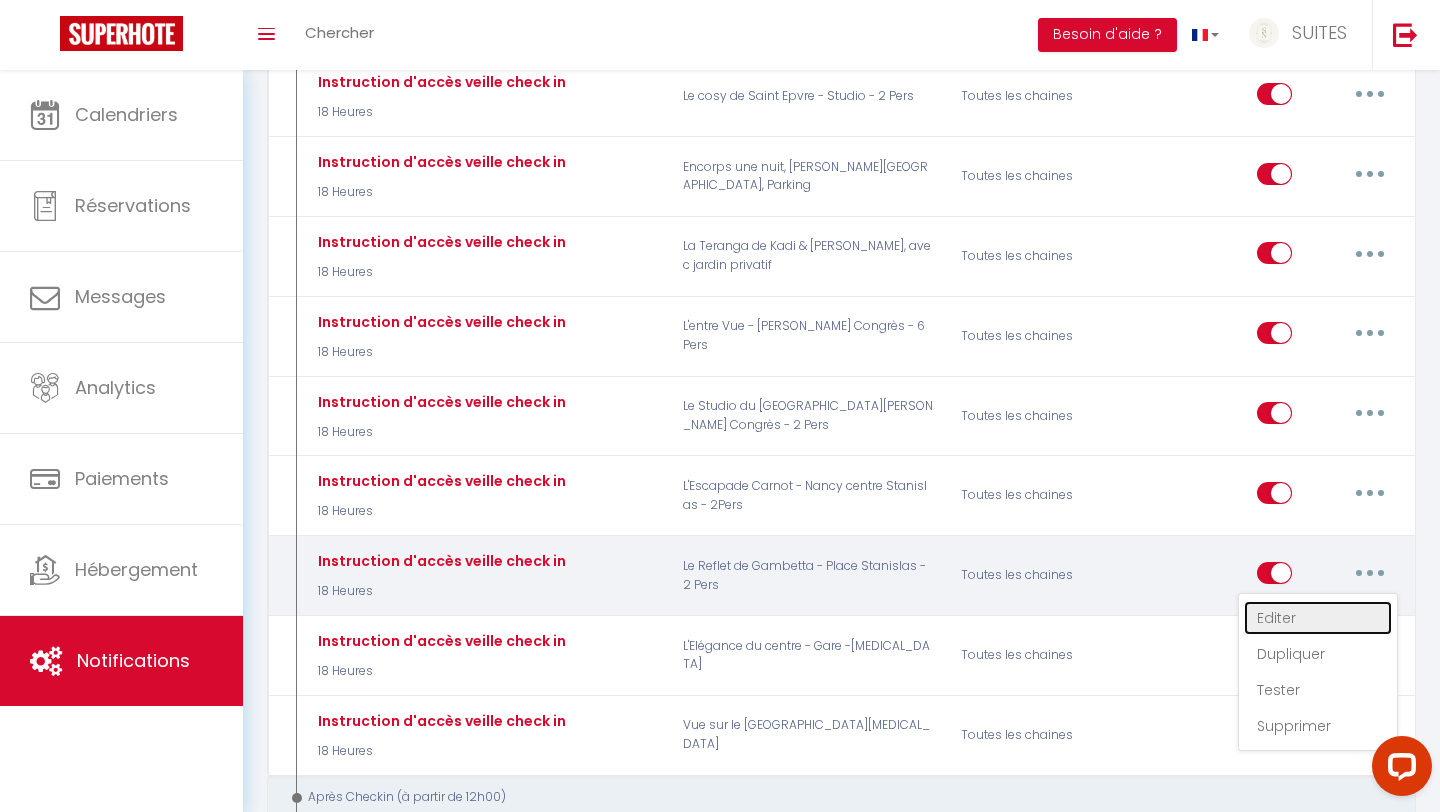 click on "Editer" at bounding box center (1318, 618) 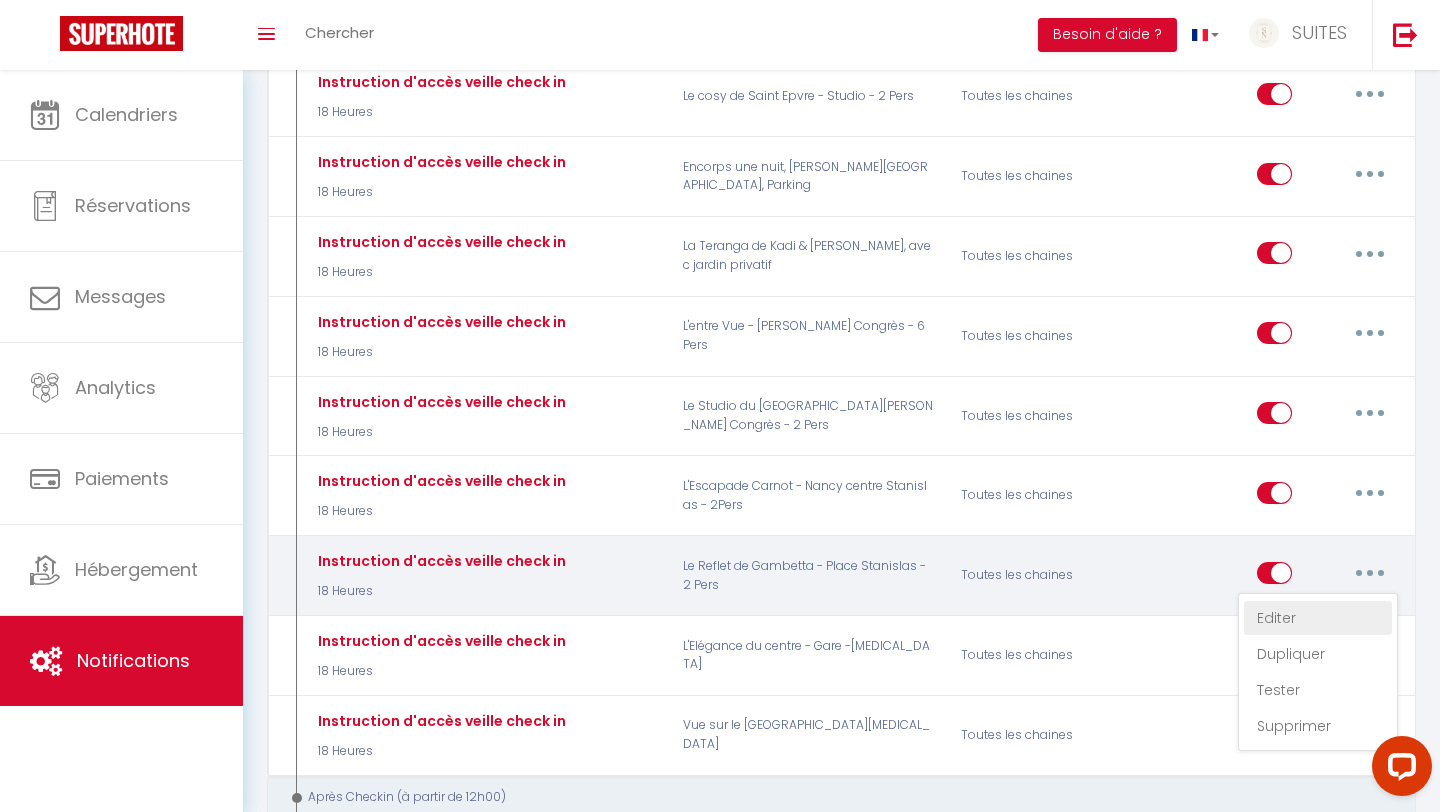 type on "Instruction d'accès veille check in" 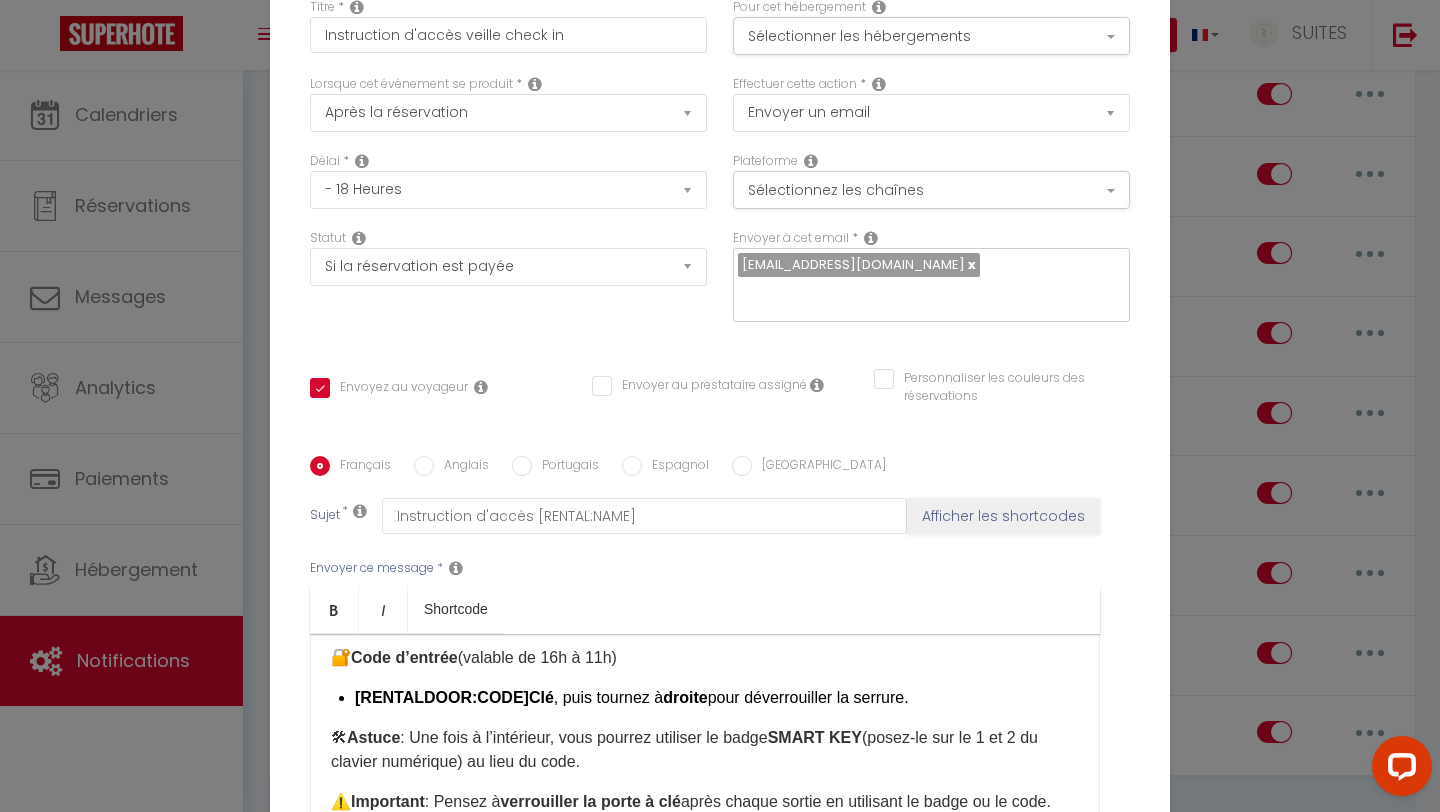 scroll, scrollTop: 322, scrollLeft: 0, axis: vertical 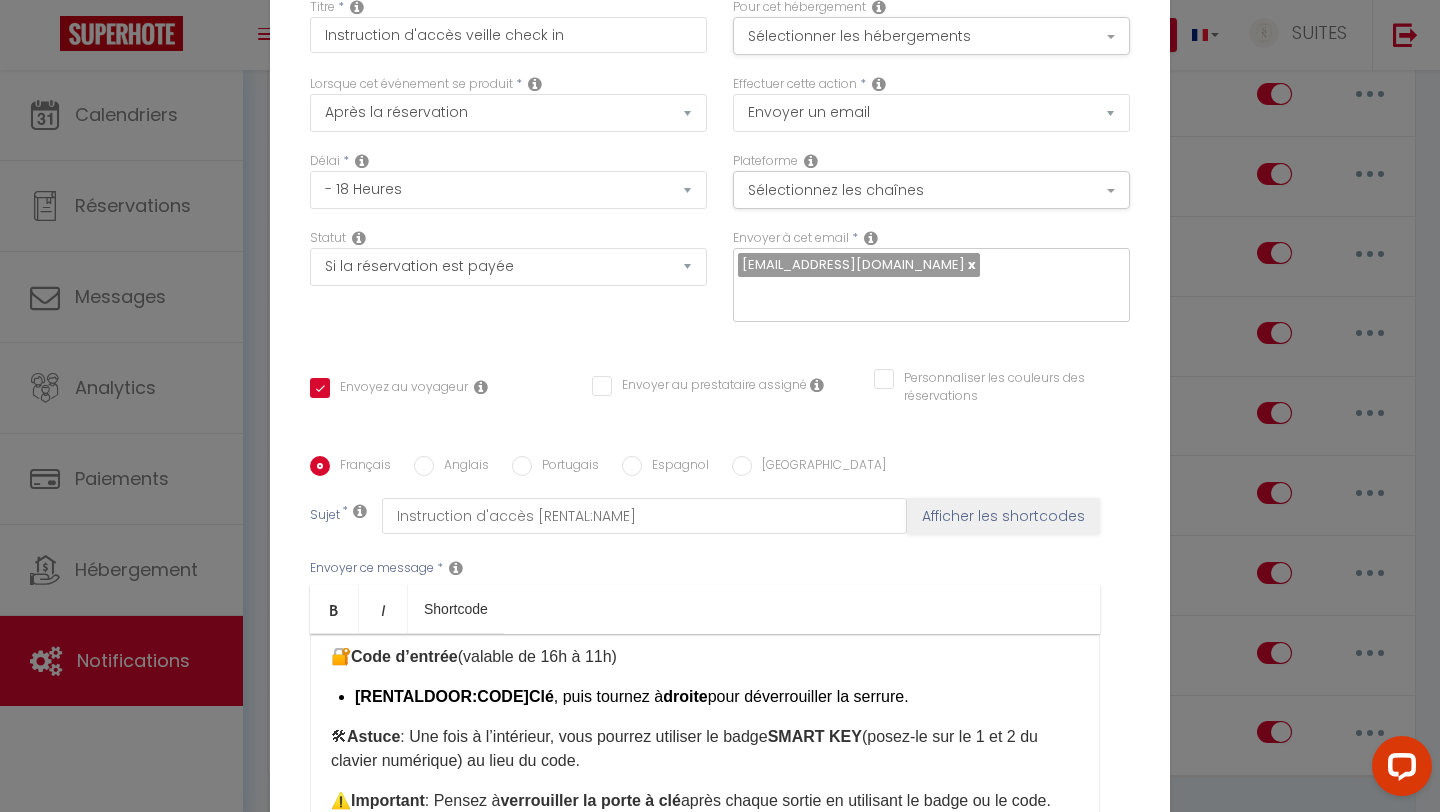 drag, startPoint x: 333, startPoint y: 717, endPoint x: 591, endPoint y: 746, distance: 259.62473 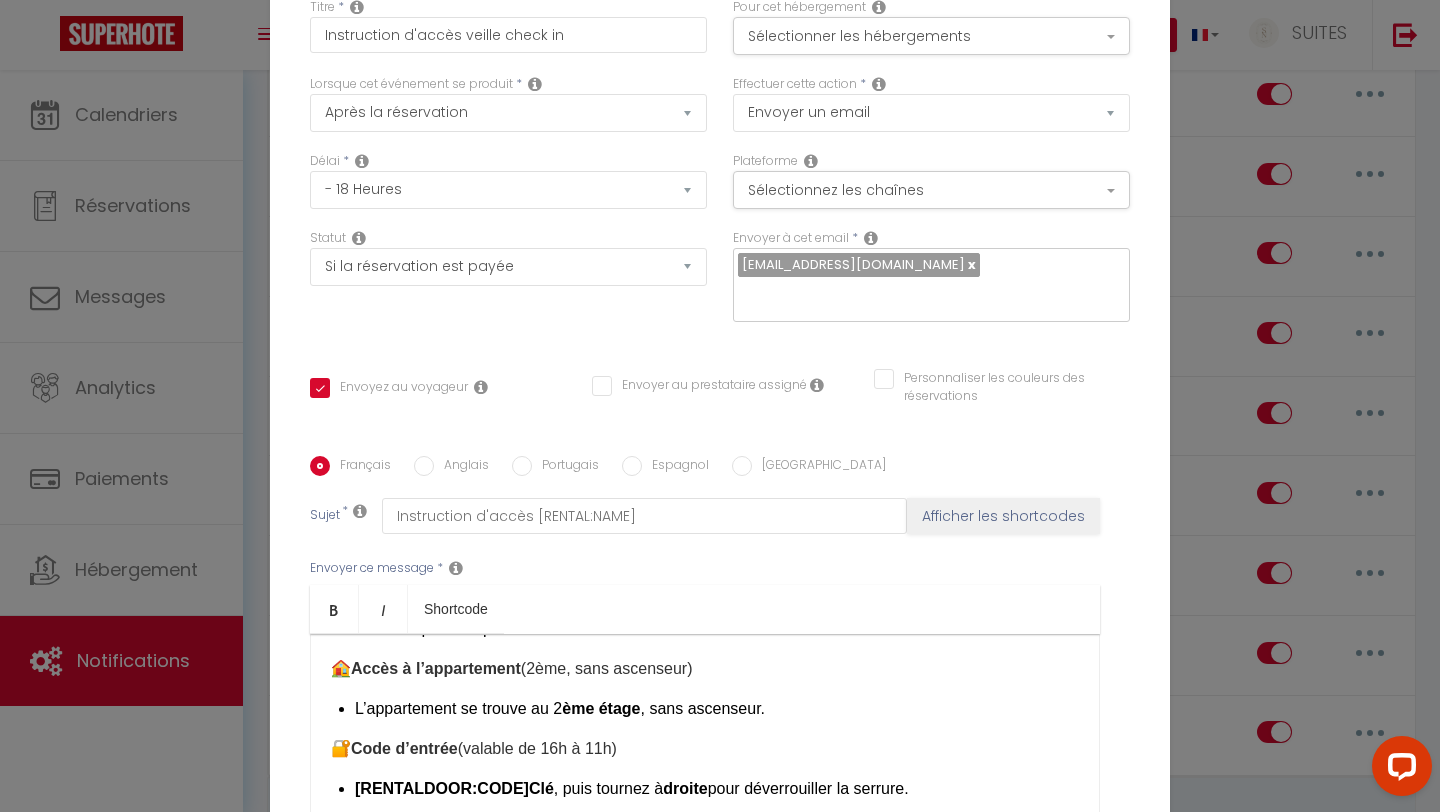 scroll, scrollTop: 229, scrollLeft: 0, axis: vertical 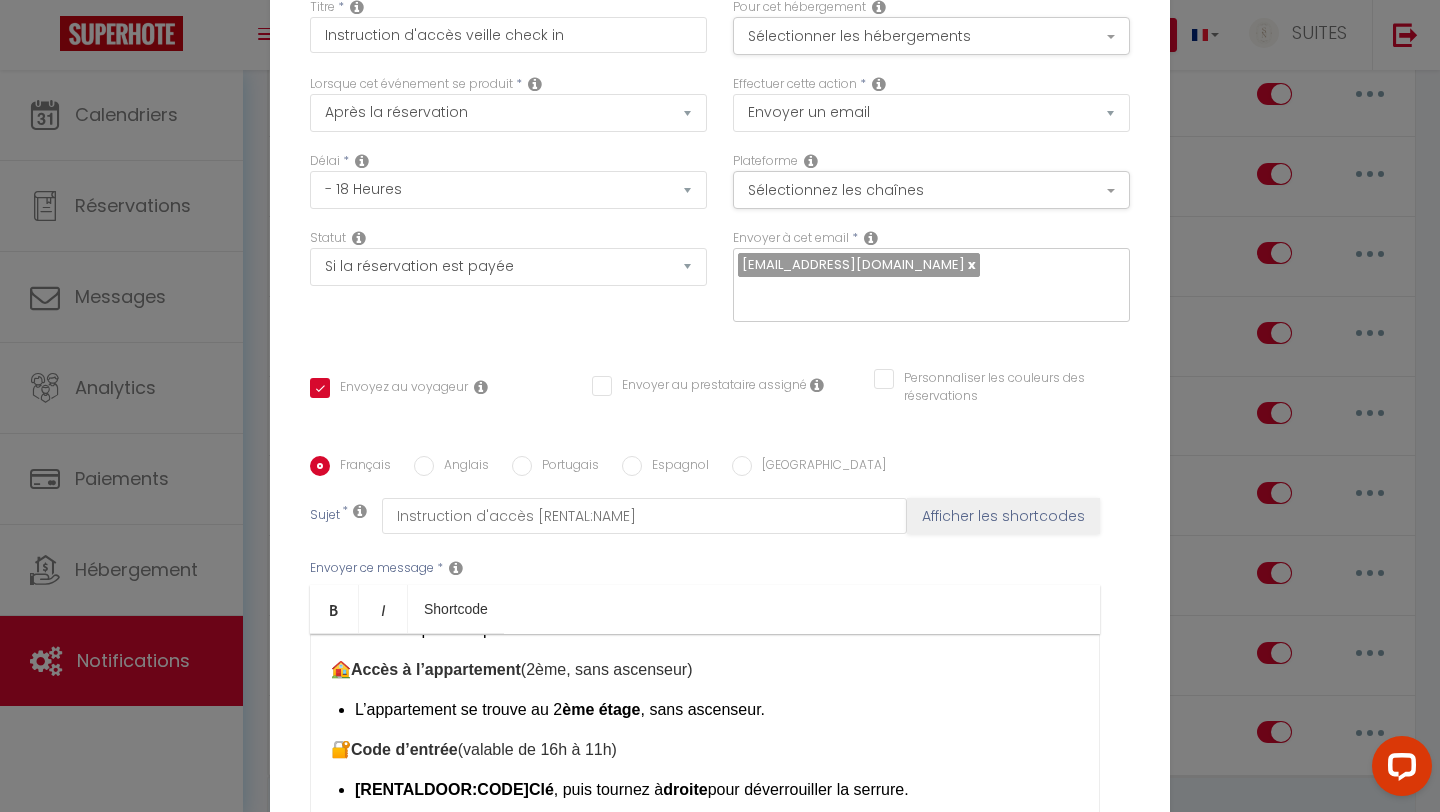 click on "ème étage" at bounding box center (601, 709) 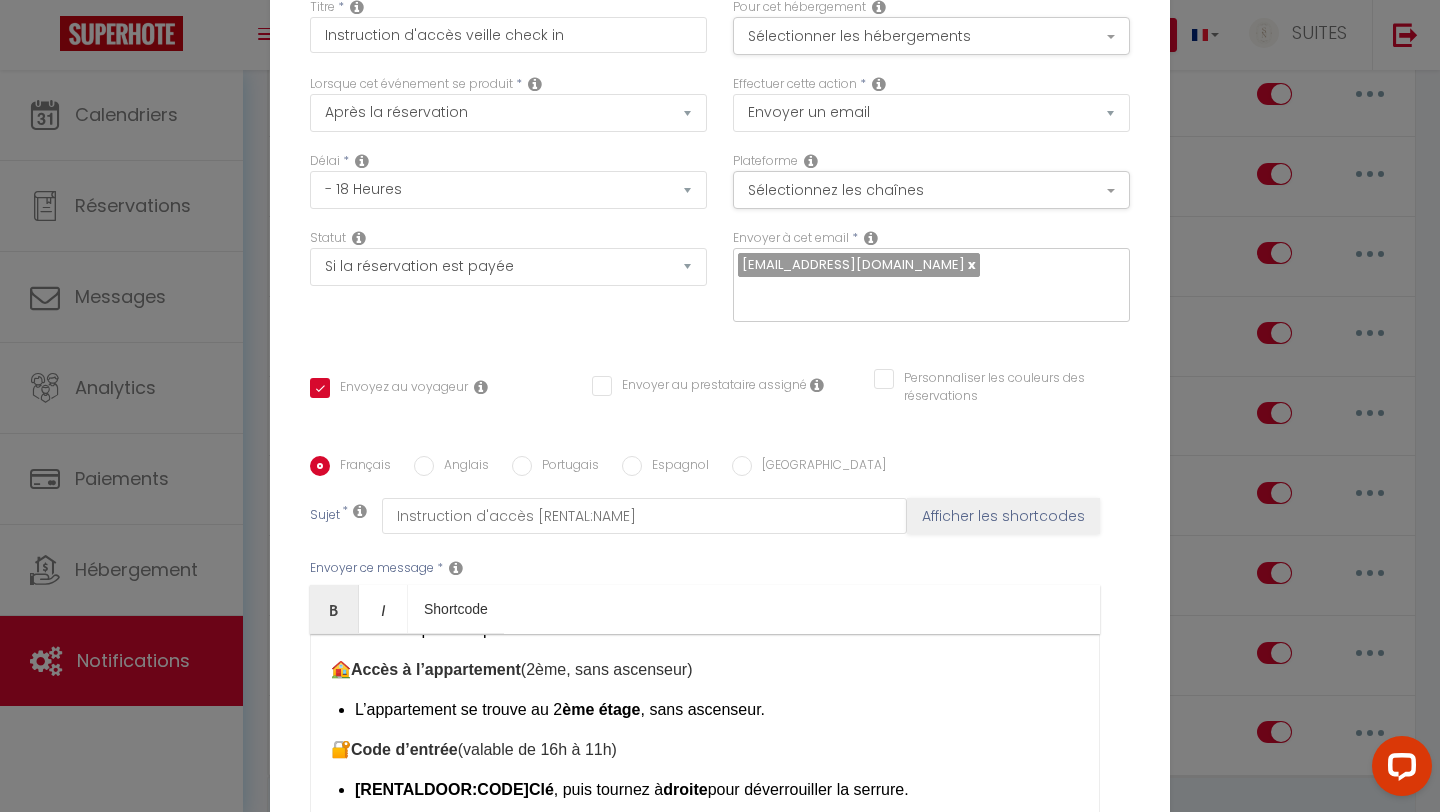click on "ème étage" at bounding box center (601, 709) 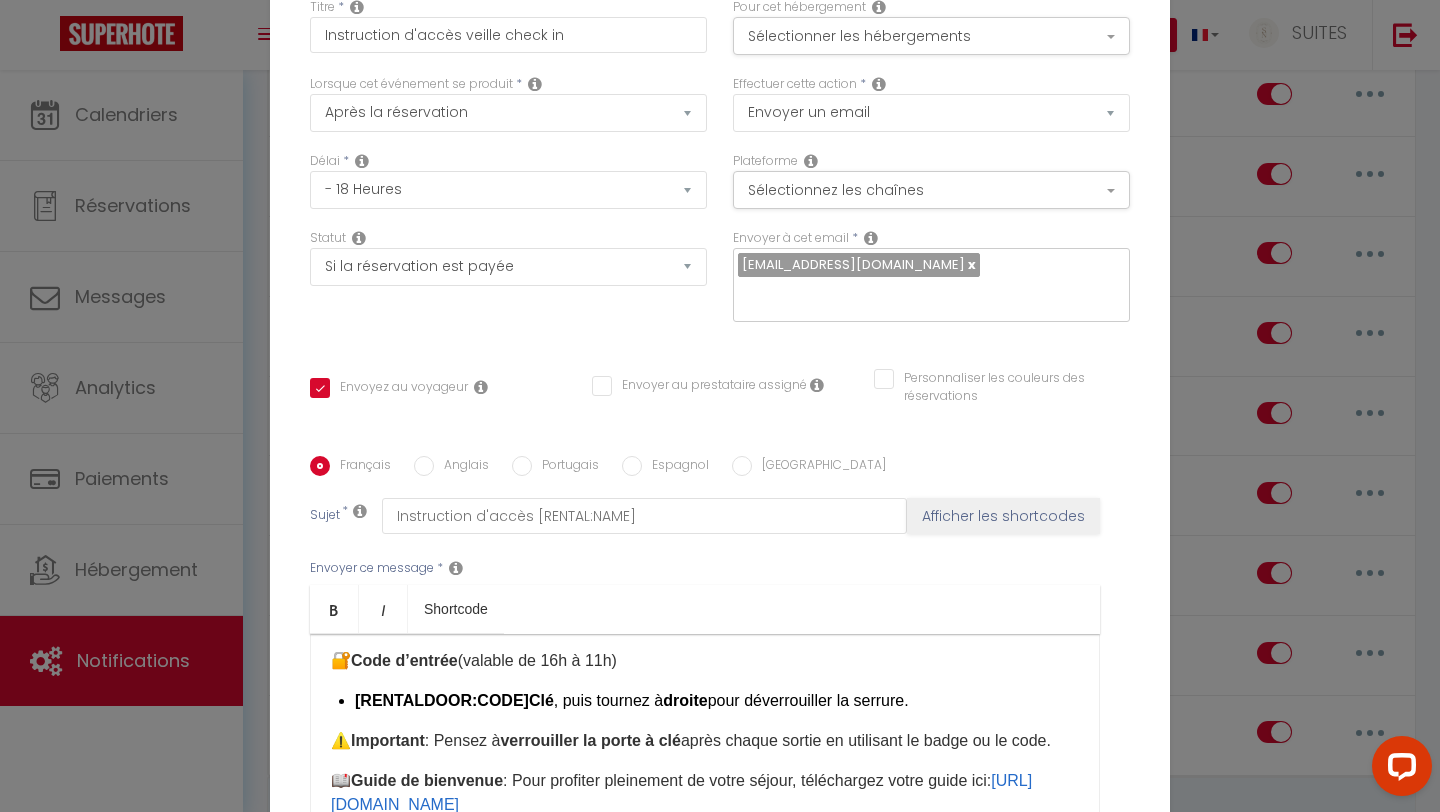 scroll, scrollTop: 321, scrollLeft: 0, axis: vertical 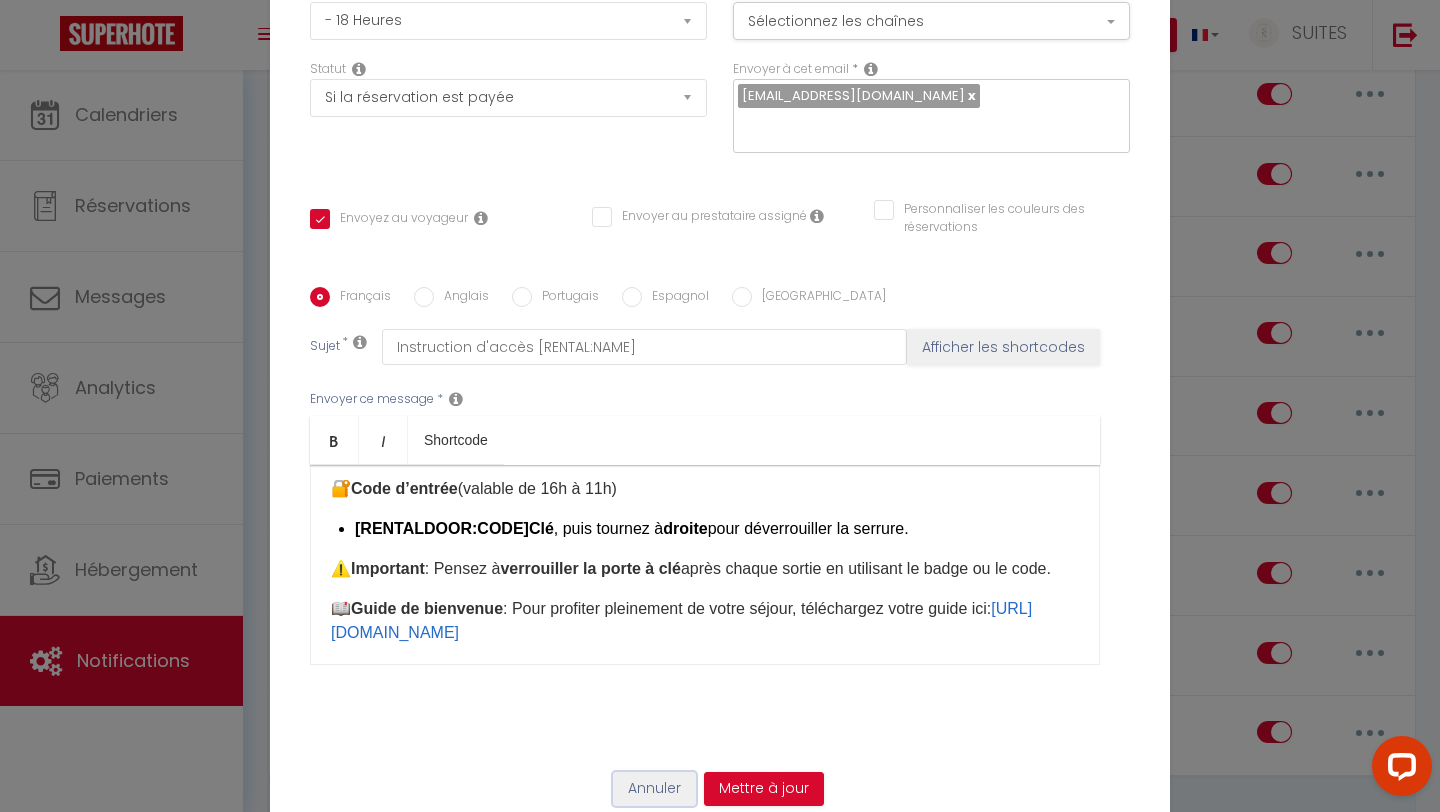 click on "Annuler" at bounding box center [654, 789] 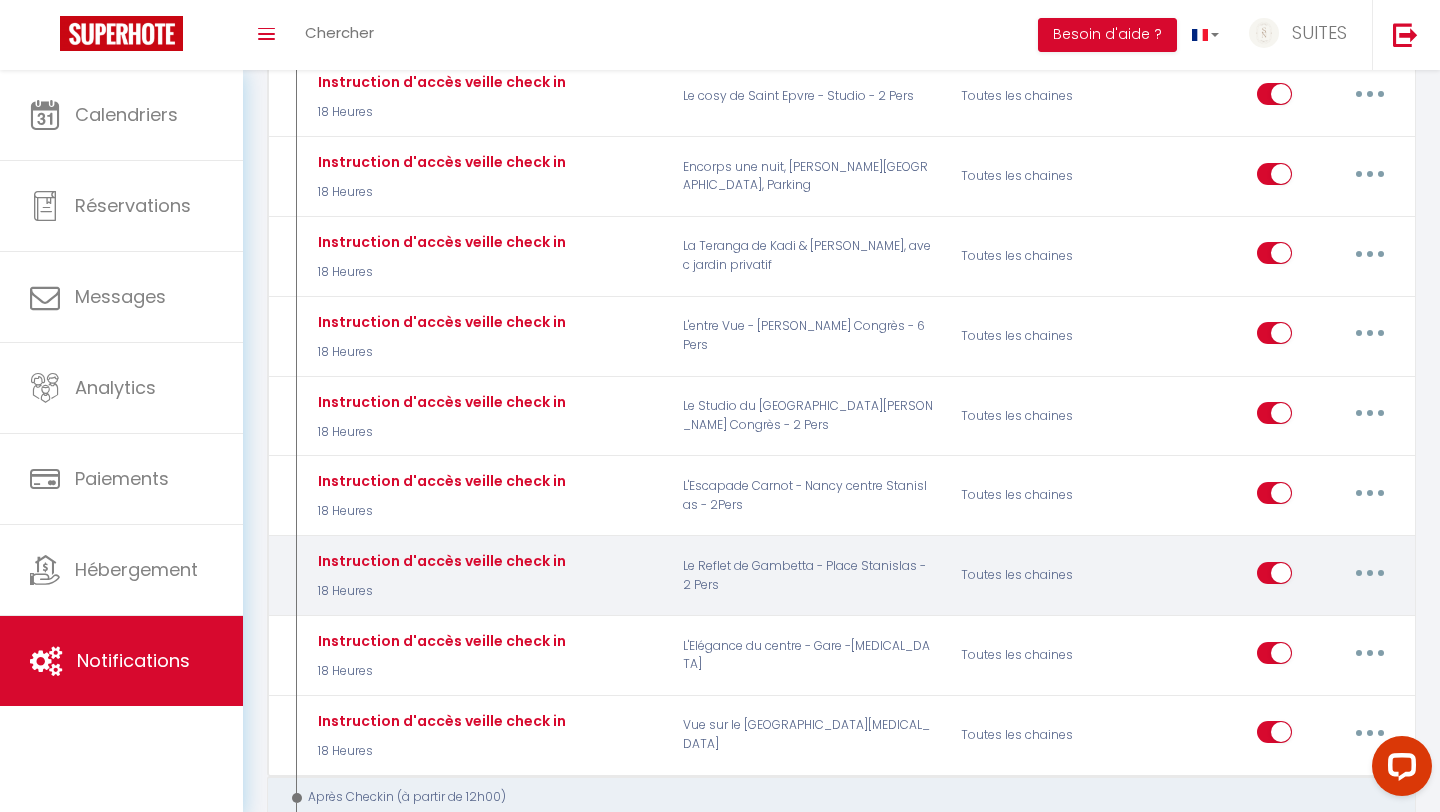 click at bounding box center [1370, 573] 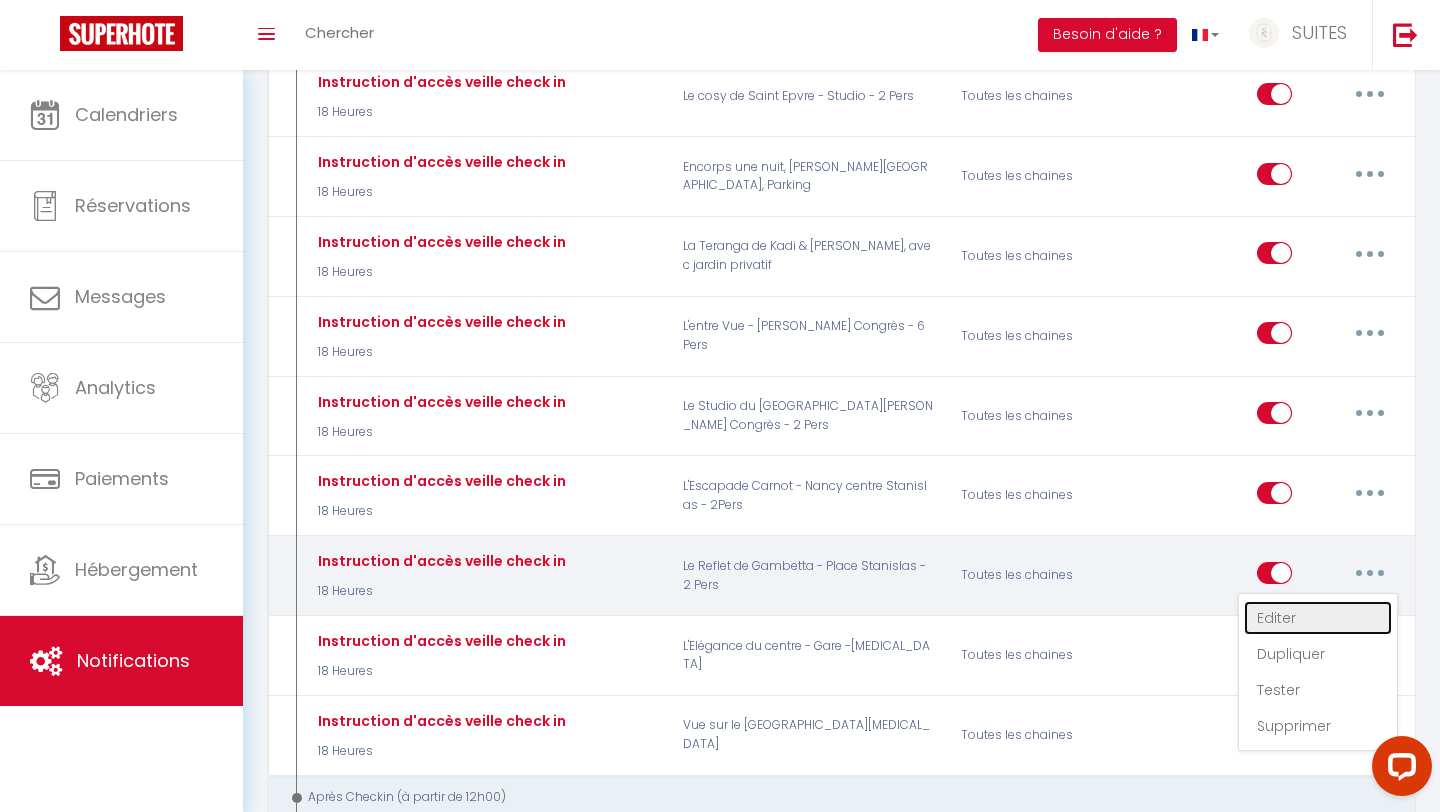 click on "Editer" at bounding box center (1318, 618) 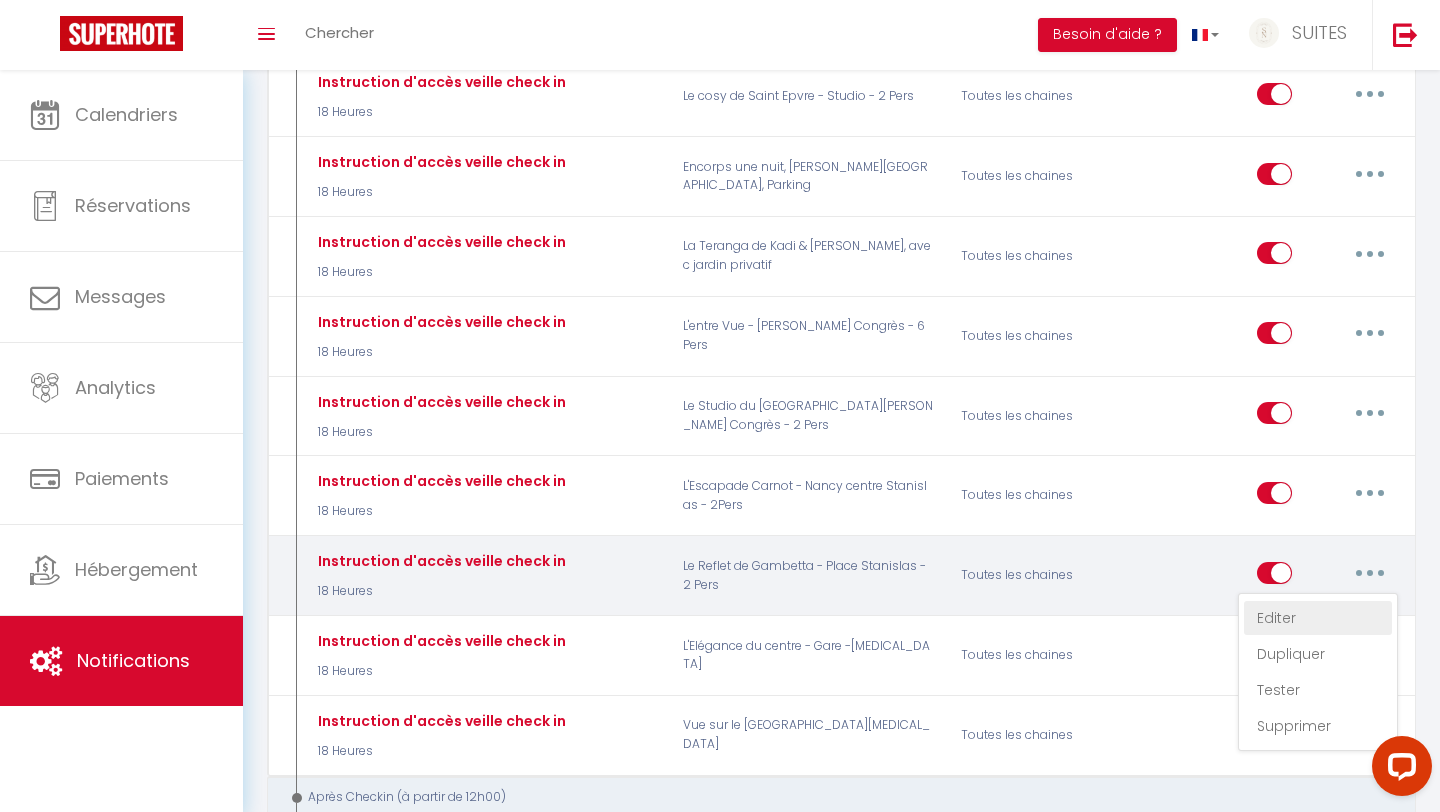checkbox on "true" 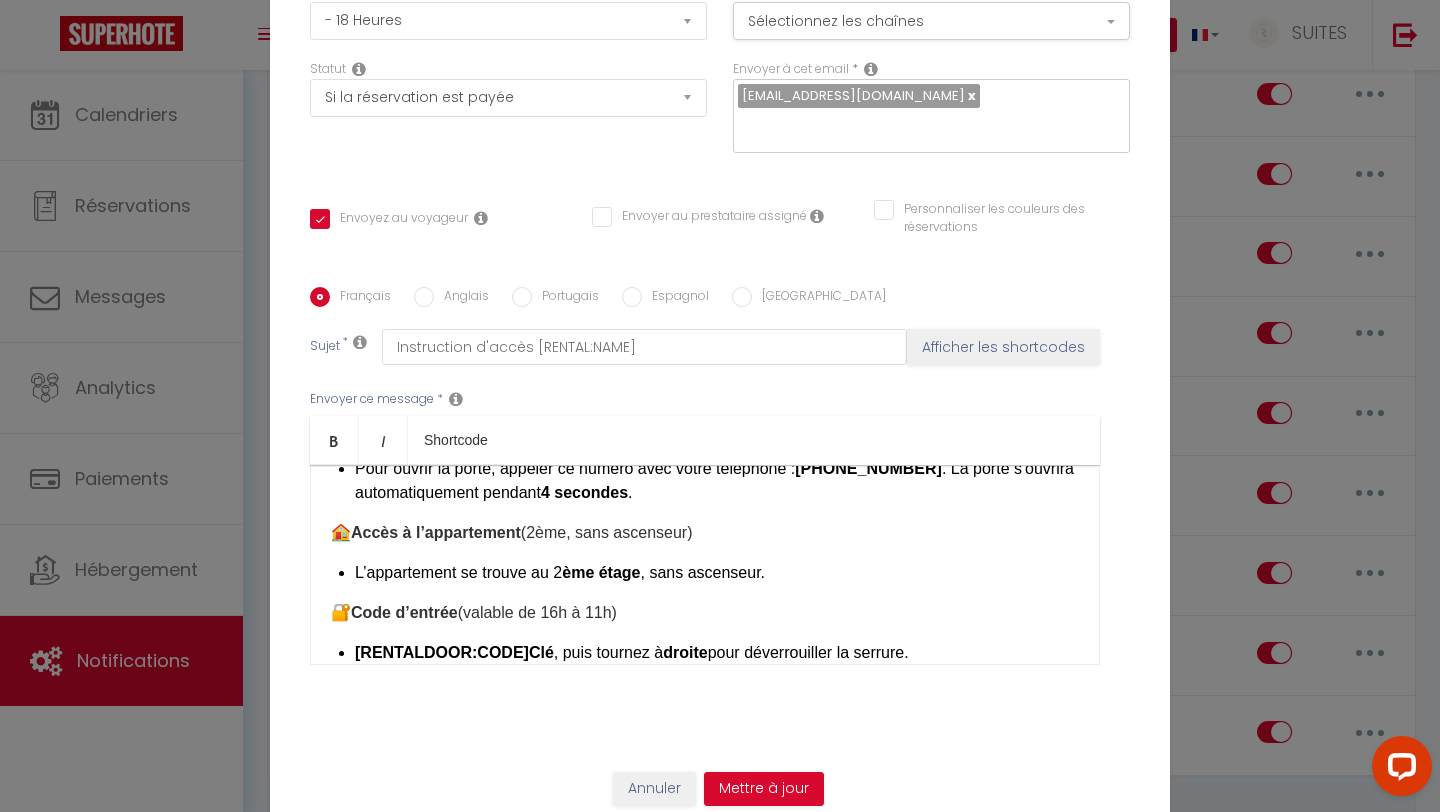scroll, scrollTop: 200, scrollLeft: 0, axis: vertical 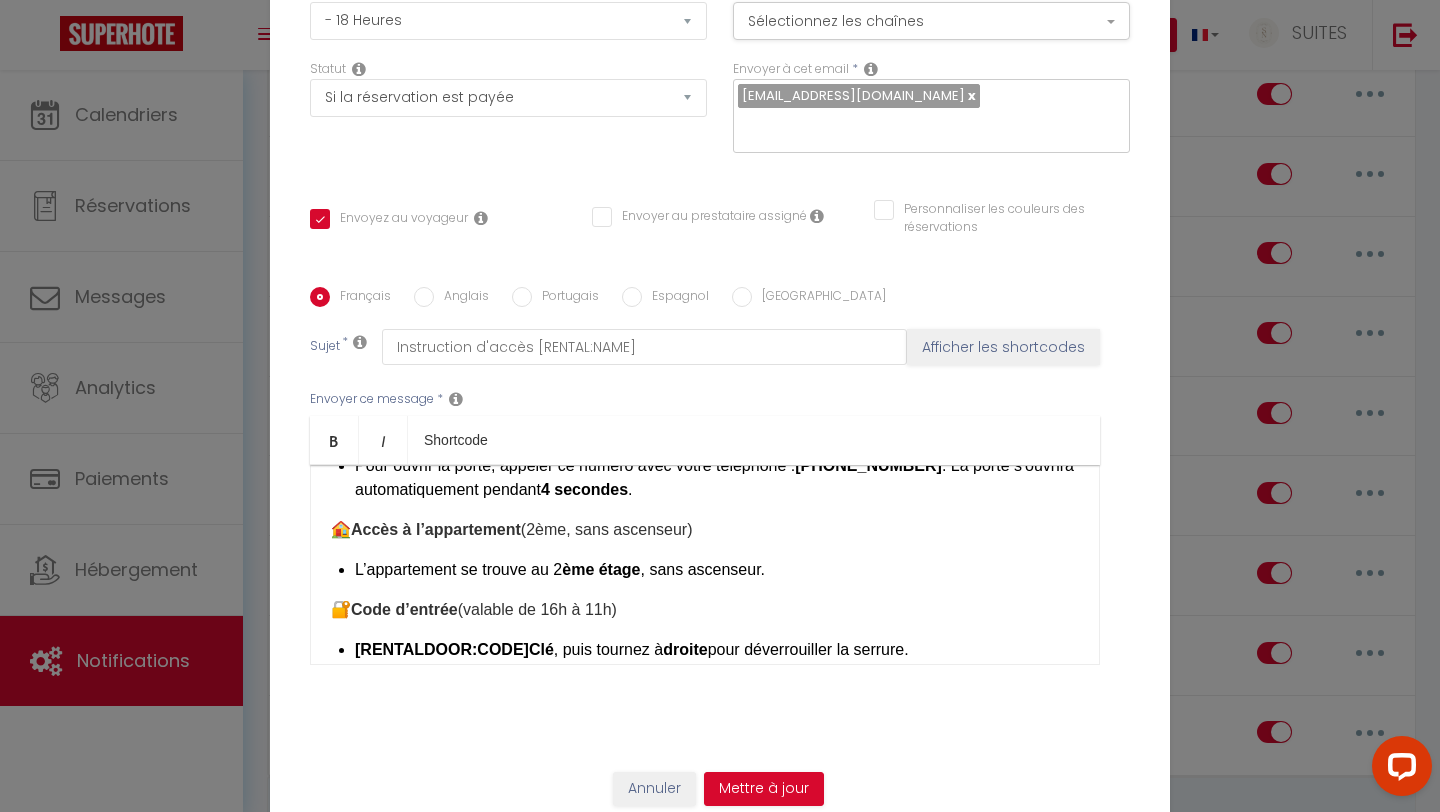 click on "ème étage" at bounding box center [601, 569] 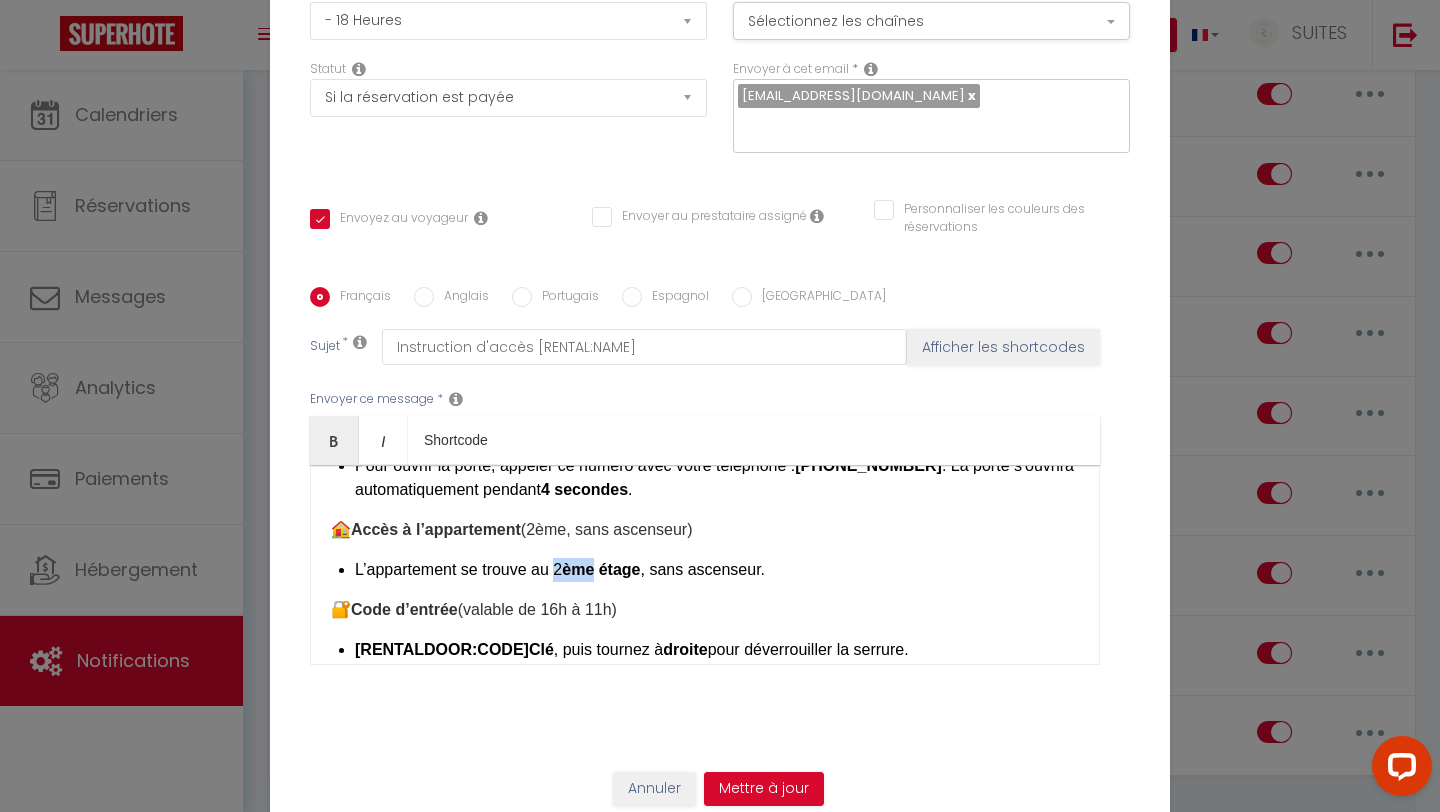 drag, startPoint x: 596, startPoint y: 554, endPoint x: 560, endPoint y: 554, distance: 36 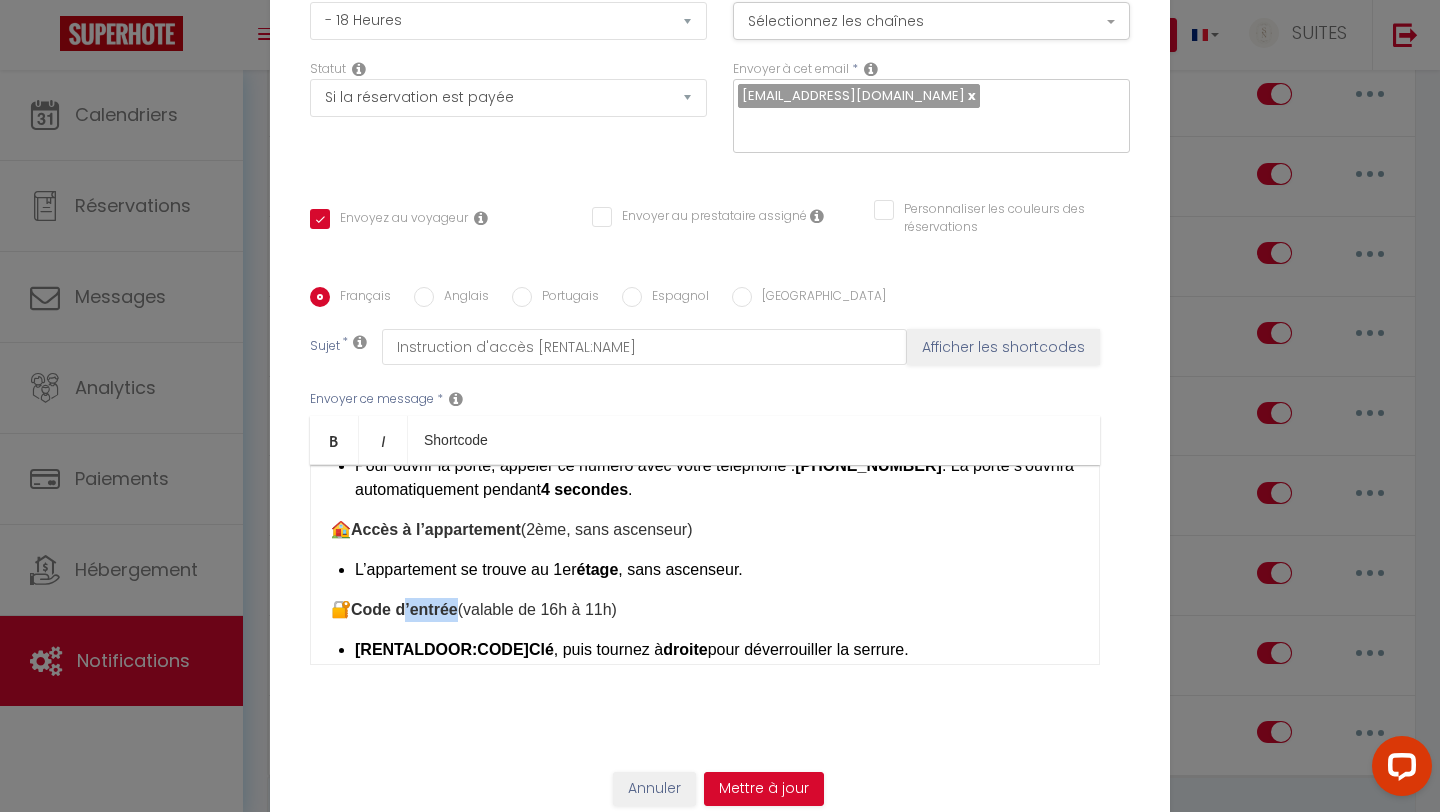 drag, startPoint x: 463, startPoint y: 597, endPoint x: 409, endPoint y: 598, distance: 54.00926 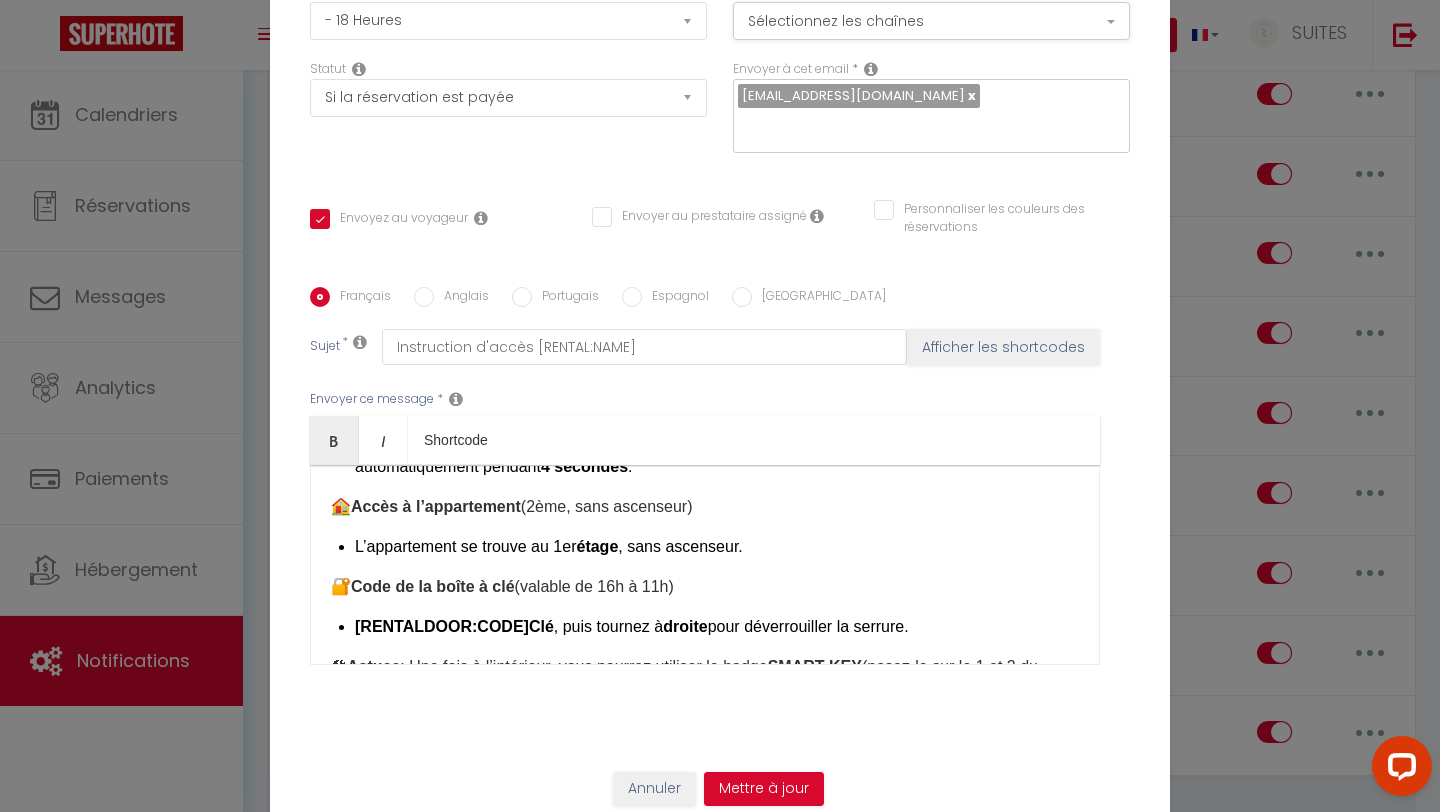 scroll, scrollTop: 232, scrollLeft: 0, axis: vertical 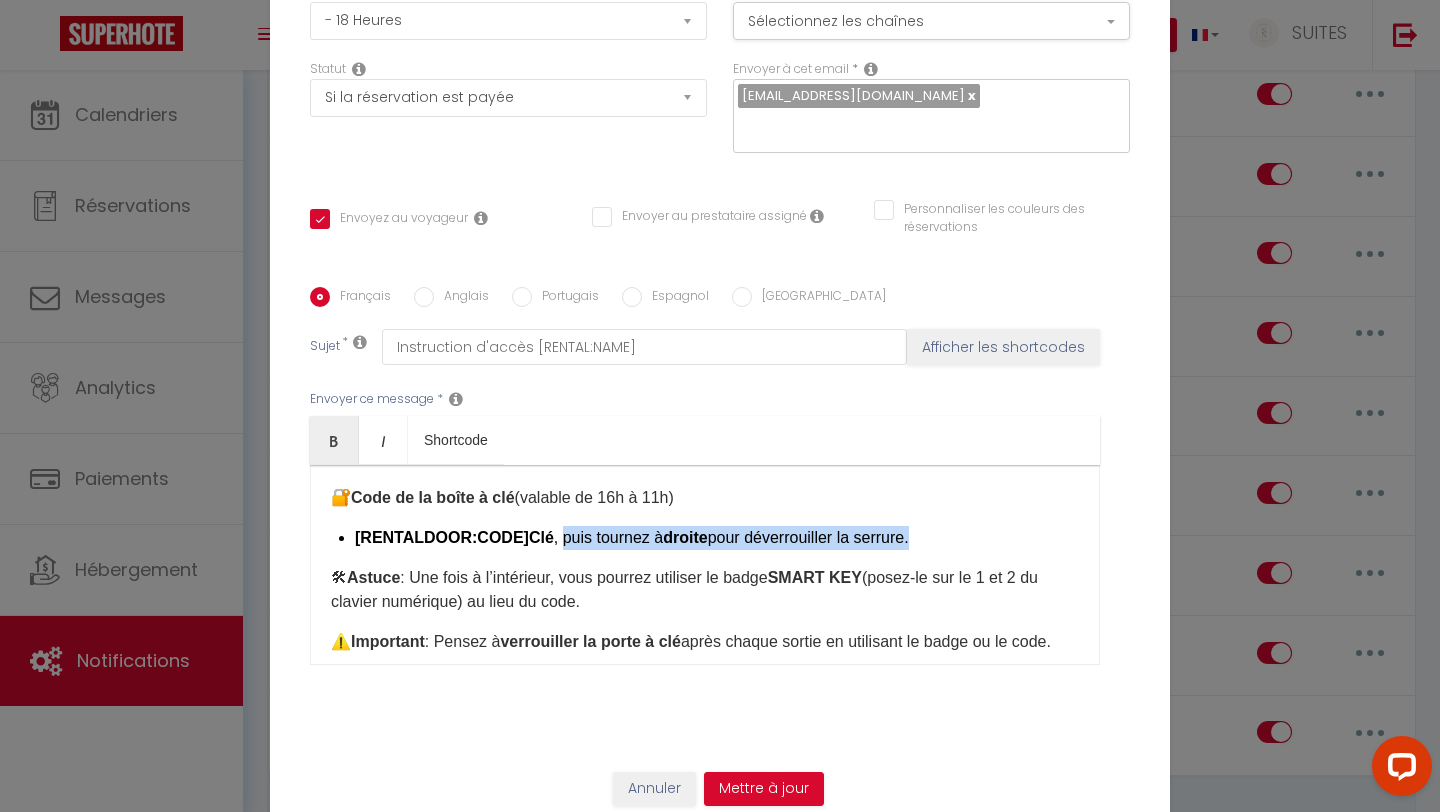 drag, startPoint x: 909, startPoint y: 604, endPoint x: 549, endPoint y: 522, distance: 369.2208 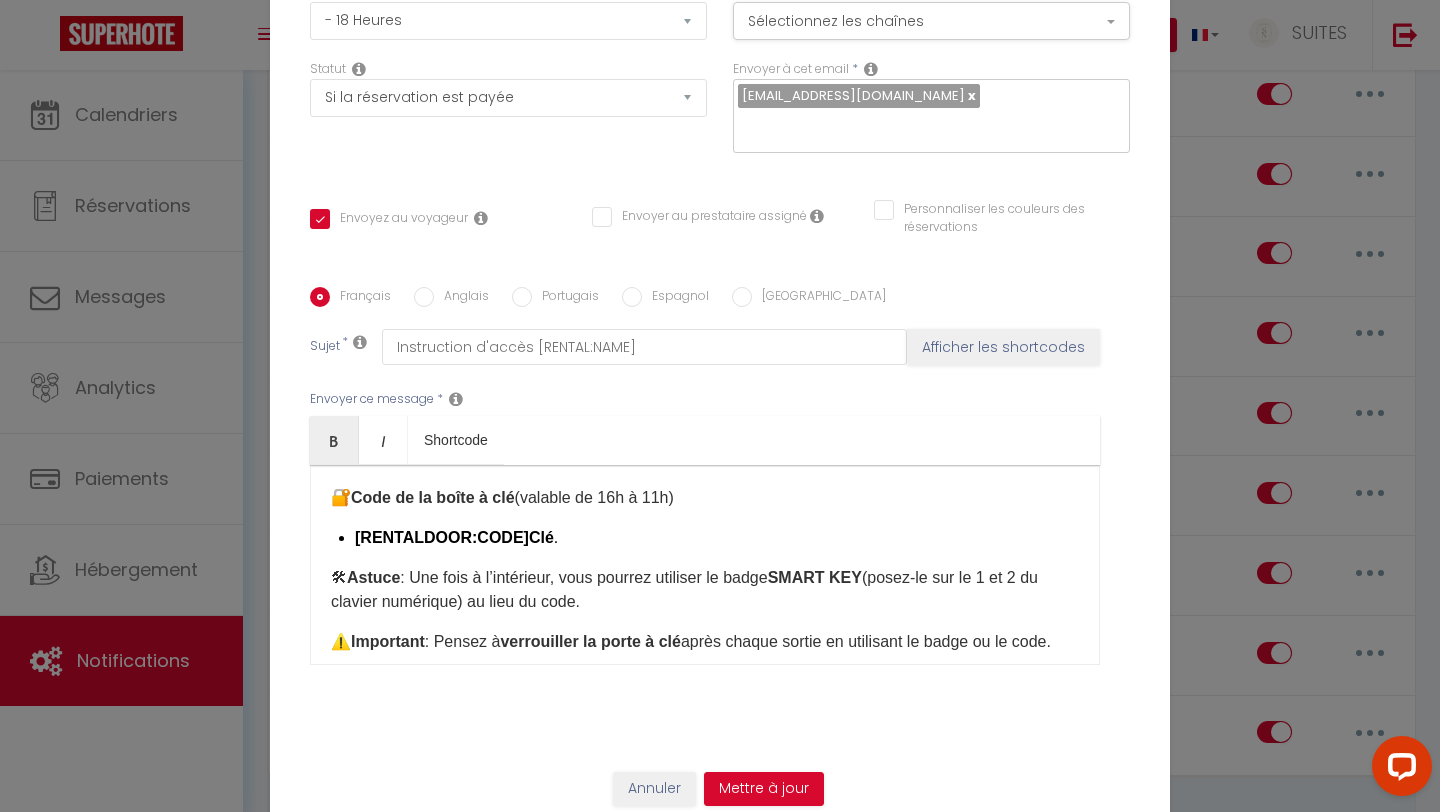 drag, startPoint x: 326, startPoint y: 559, endPoint x: 610, endPoint y: 600, distance: 286.94424 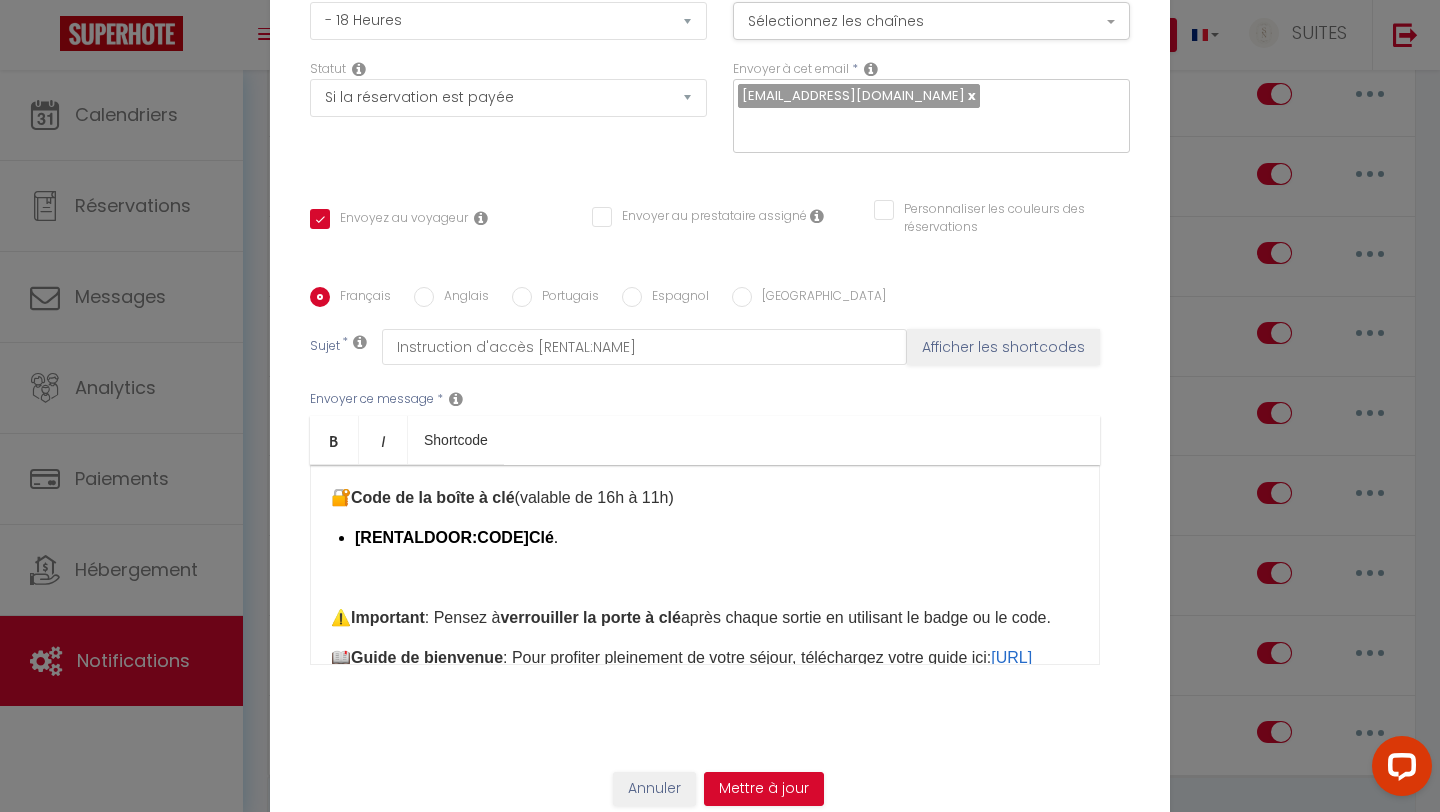 drag, startPoint x: 1082, startPoint y: 605, endPoint x: 323, endPoint y: 606, distance: 759.0007 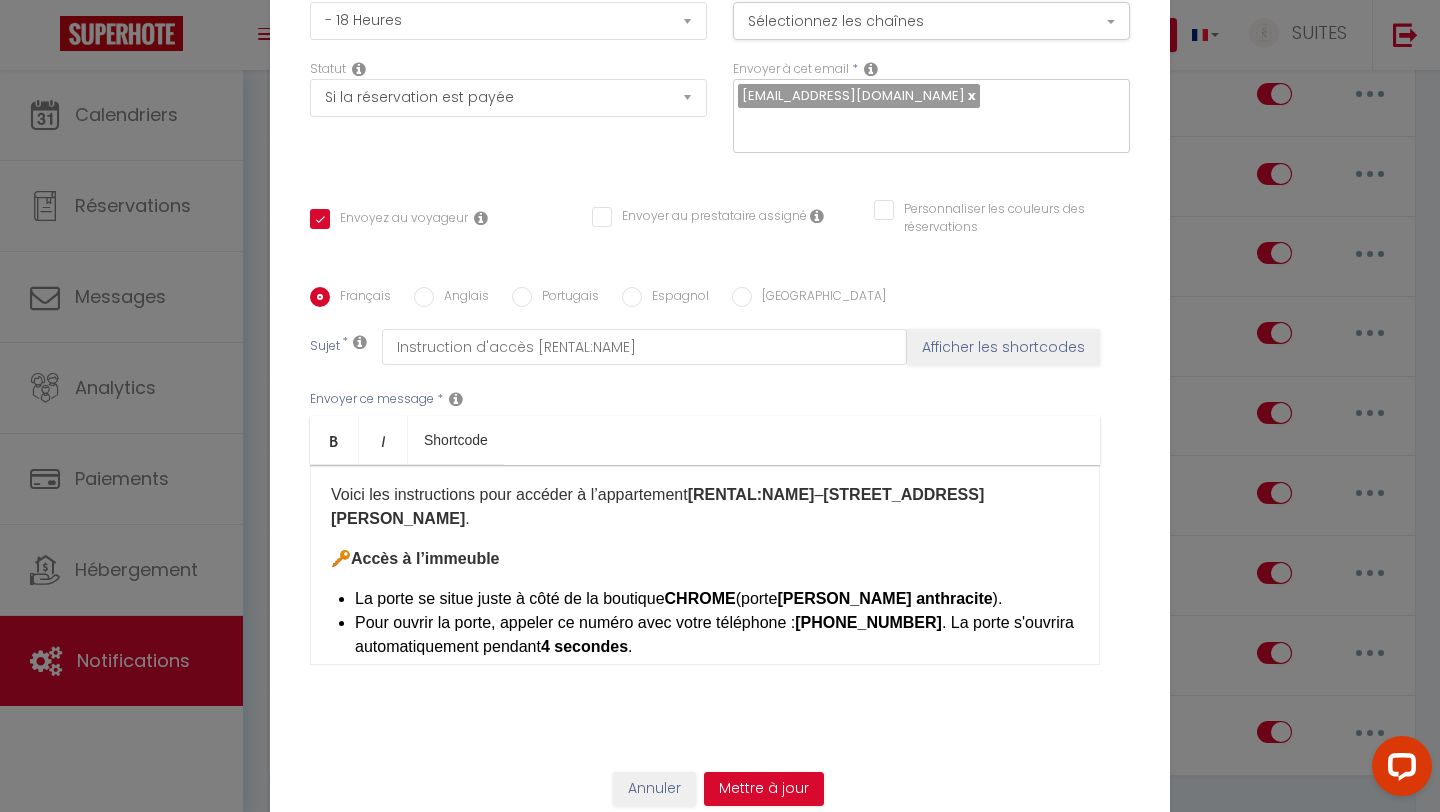 scroll, scrollTop: 0, scrollLeft: 0, axis: both 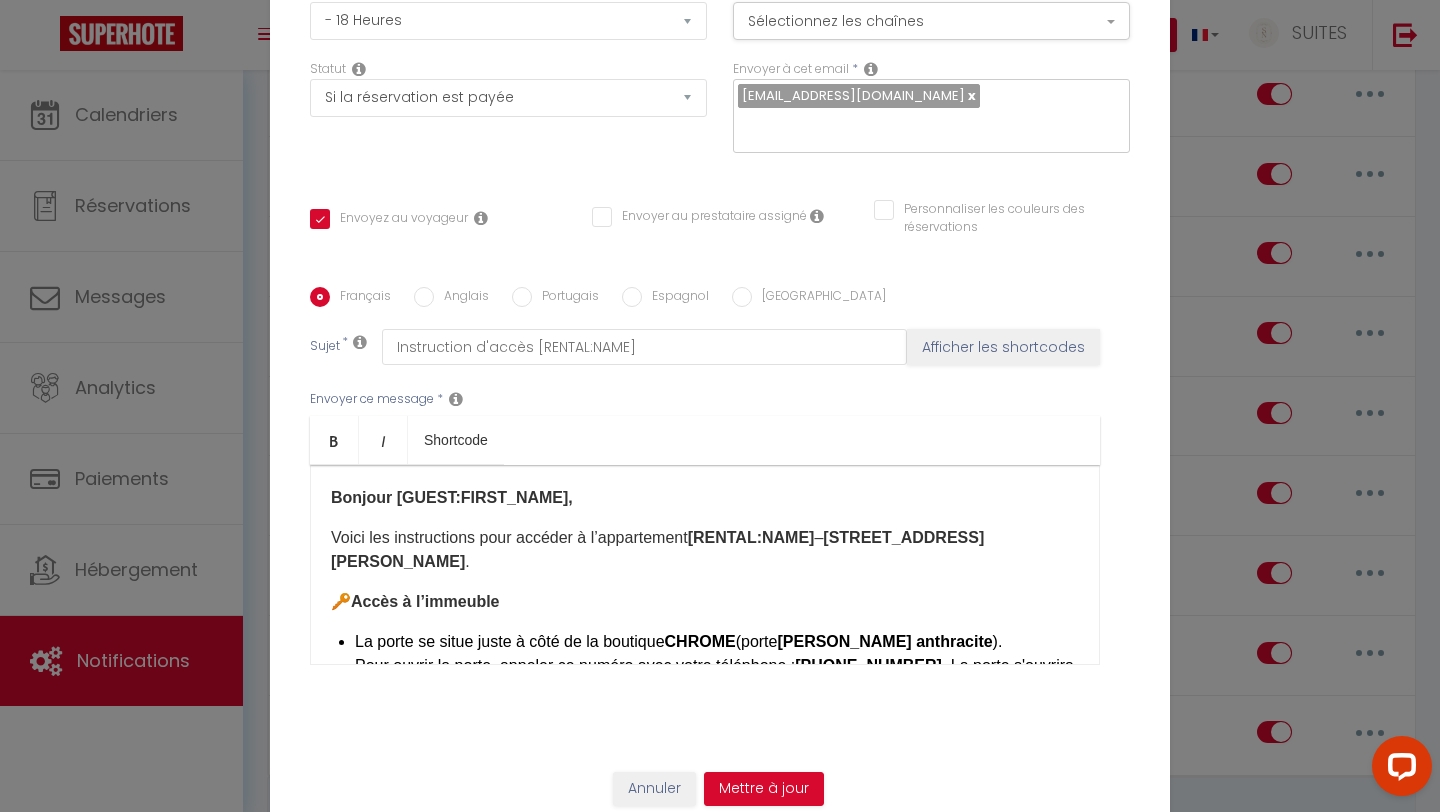 click on "Voici les instructions pour accéder à l’appartement  [RENTAL:NAME]  –  [STREET_ADDRESS][PERSON_NAME] ." at bounding box center (705, 550) 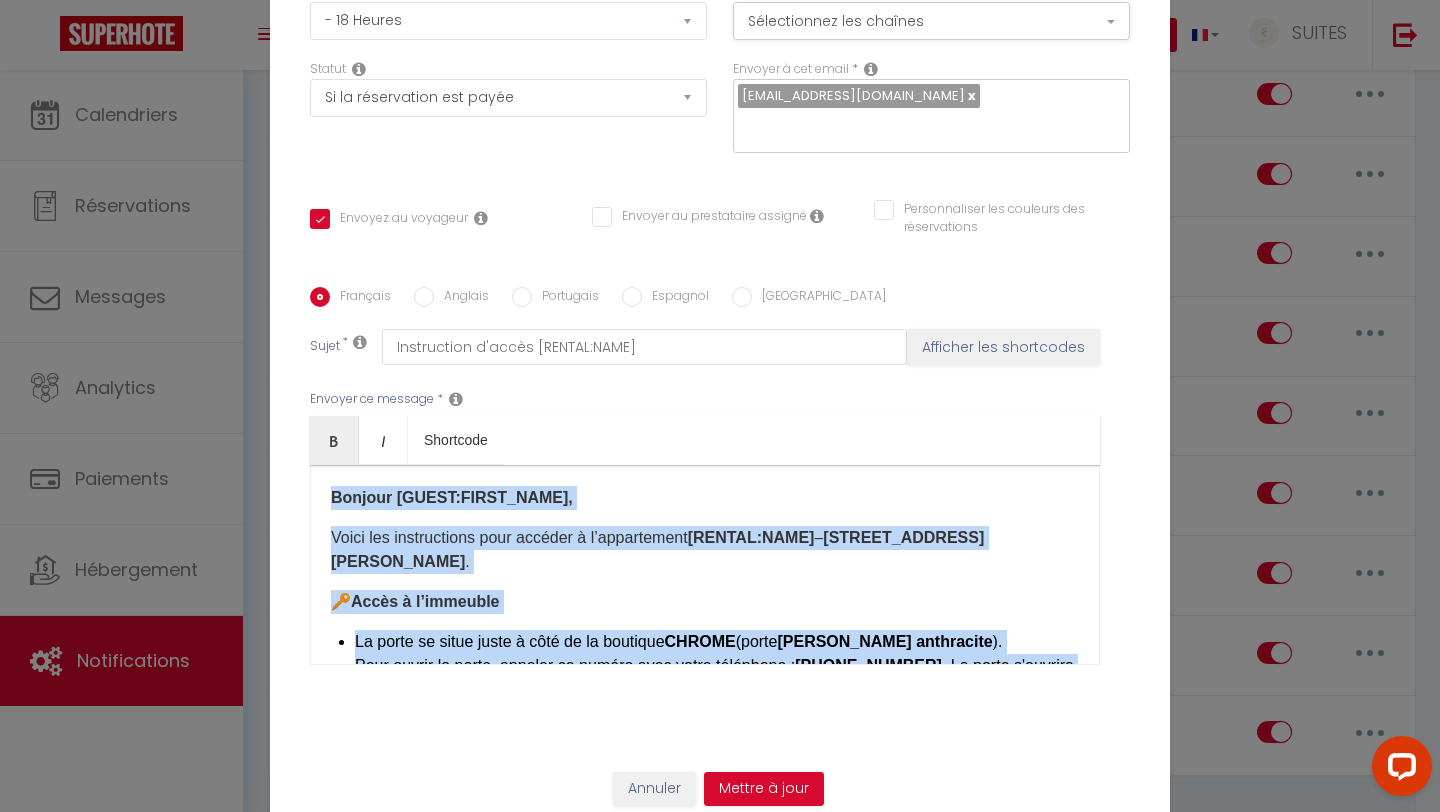 copy on "Bonjour [GUEST:FIRST_NAME],
Voici les instructions pour accéder à l’appartement  [RENTAL:NAME]  –  [STREET_ADDRESS][PERSON_NAME] .
🔑  Accès à l’immeuble
La porte se situe juste à côté de la boutique  CHROME  (porte  [PERSON_NAME] anthracite ).
Pour ouvrir la porte, appeler ce numéro avec votre téléphone :  [PHONE_NUMBER] . La porte s'ouvrira automatiquement pendant  4 secondes .
🏠  Accès à l’appartement  (2ème, sans ascenseur)
L’appartement se trouve au 1er  étage , sans ascenseur.
🔐  Code de la boîte à clé  (valable de 16h à 11h)
[RENTALDOOR:CODE]Clé .
📖  Guide de bienvenue  :
Pour profiter pleinement de votre séjour, téléchargez votre guide ici:  [URL][DOMAIN_NAME] ​
✨  Suites Nancéa vous souhaite un excellent séjour !
Cordialement,   Élodie
​" 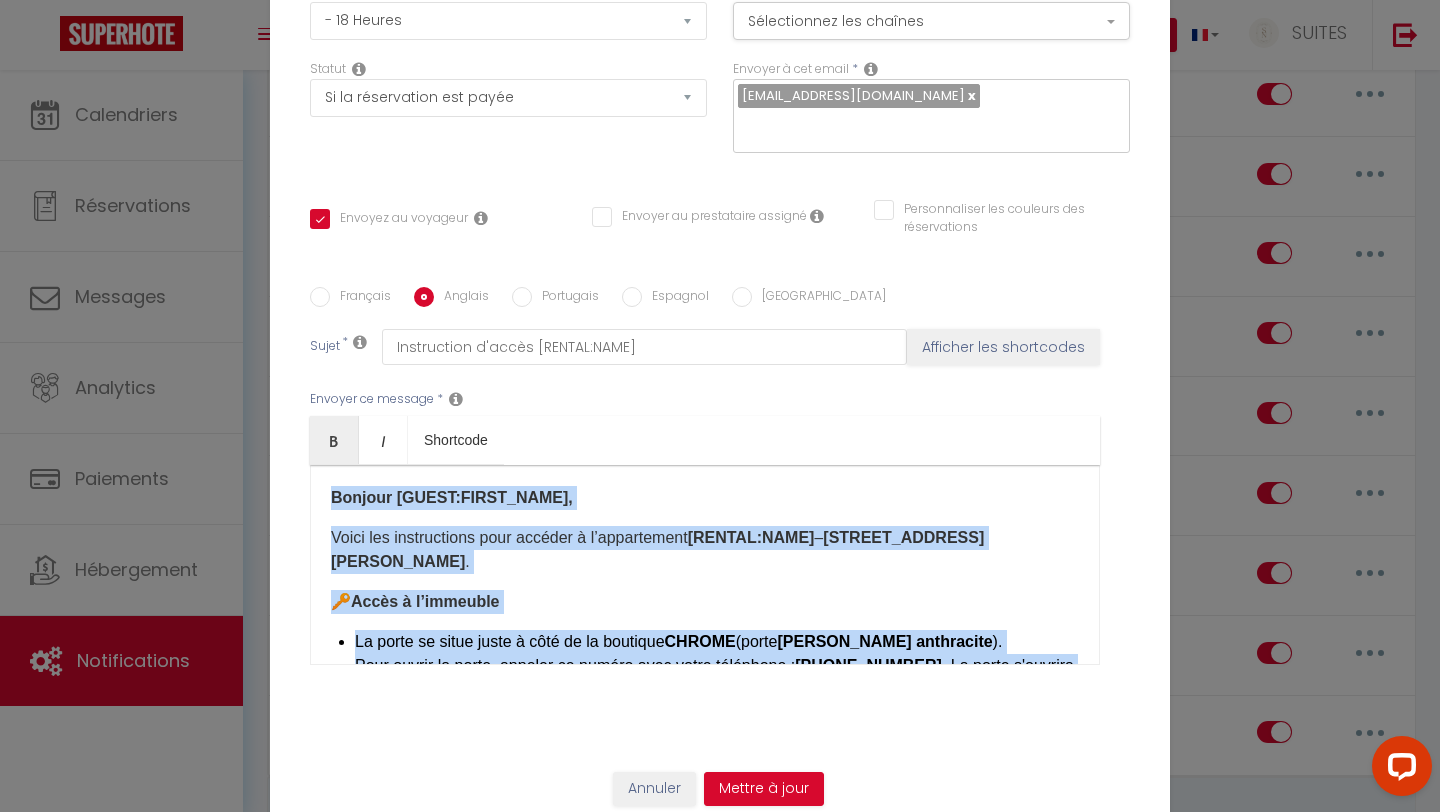checkbox on "true" 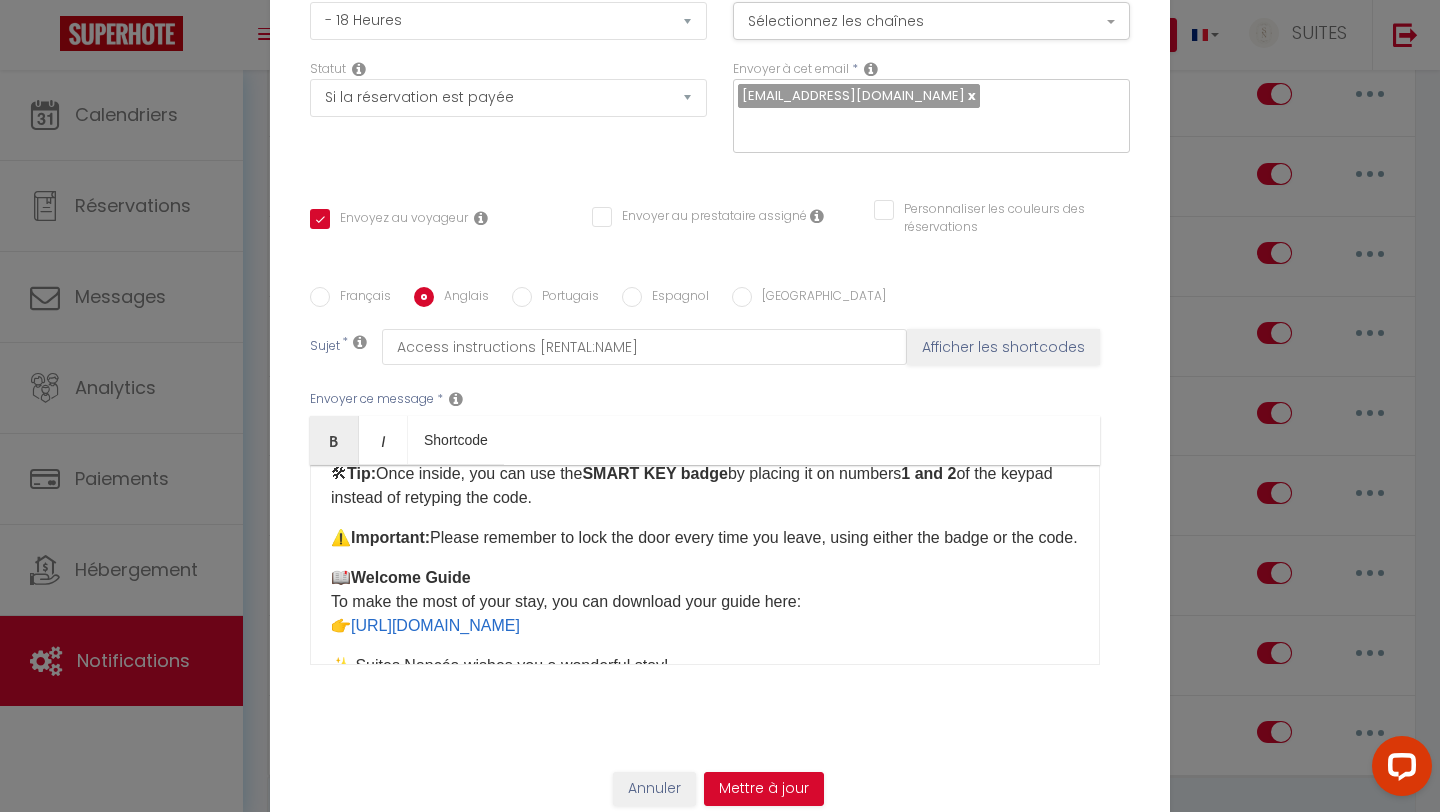 scroll, scrollTop: 415, scrollLeft: 0, axis: vertical 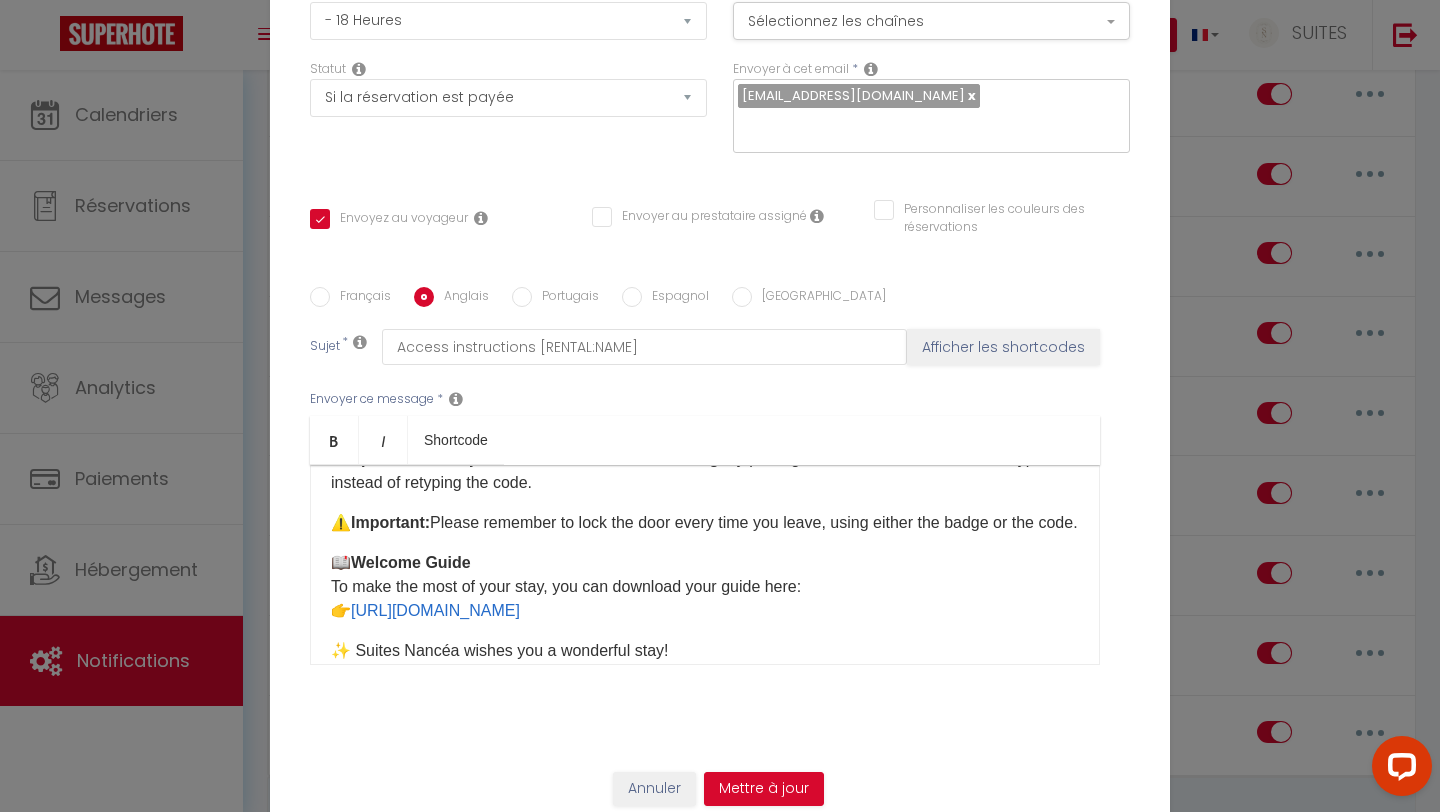 click on "📖  Welcome Guide
To make the most of your stay, you can download your guide here:
👉  [URL][DOMAIN_NAME]" at bounding box center [705, 587] 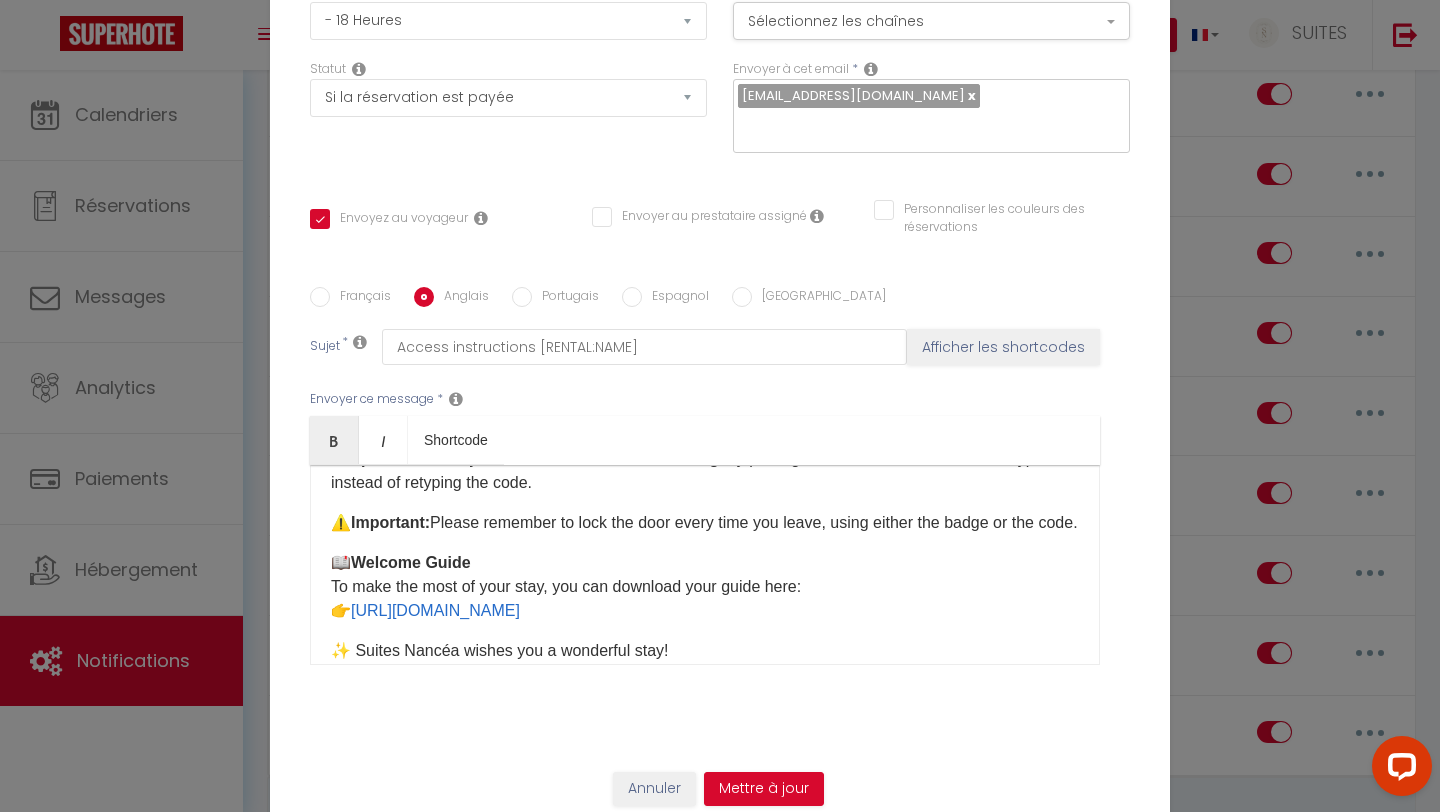 scroll, scrollTop: 0, scrollLeft: 0, axis: both 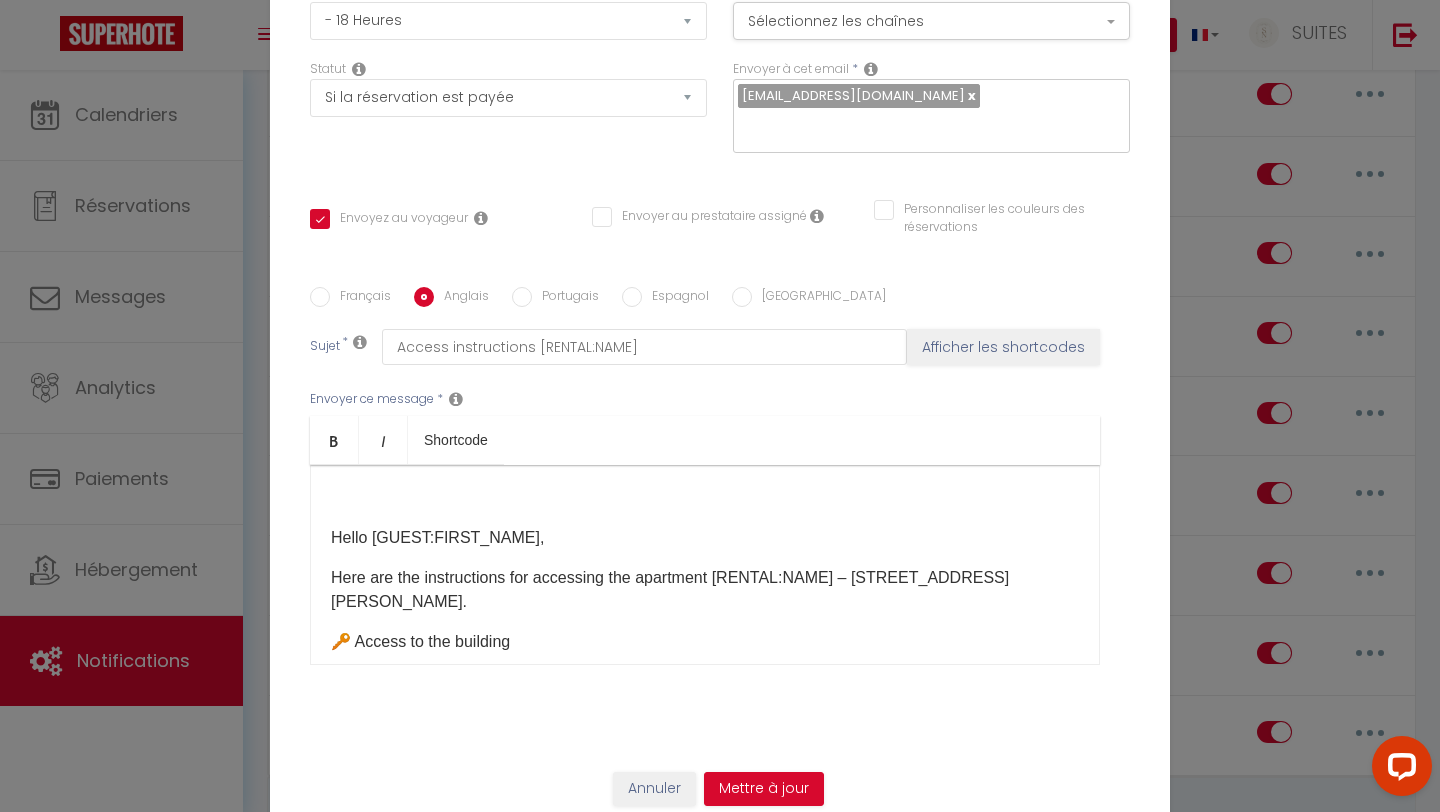 click on "Hello [GUEST:FIRST_NAME],
Here are the instructions for accessing the apartment [RENTAL:NAME] – [STREET_ADDRESS][PERSON_NAME].
🔑 Access to the building
The door is located right next to the CHROME store (anthracite gray door). To open the door, call this number from your phone: [PHONE_NUMBER]. The door will open automatically for 4 seconds. 🏠 Access to the apartment (2nd floor, no elevator)
The apartment is located on the 1st floor, with no elevator. 🔐 Key box code (valid from 4 p.m. to 11 a.m.)
[RENTALDOOR:CODE]Key.
📖 Welcome guide: To make the most of your stay, download your guide here: [URL][DOMAIN_NAME]​
✨ Suites [PERSON_NAME] wishes you an excellent stay!
Best regards,
Élodie
Translated with [DOMAIN_NAME] (free version) ​" at bounding box center (705, 565) 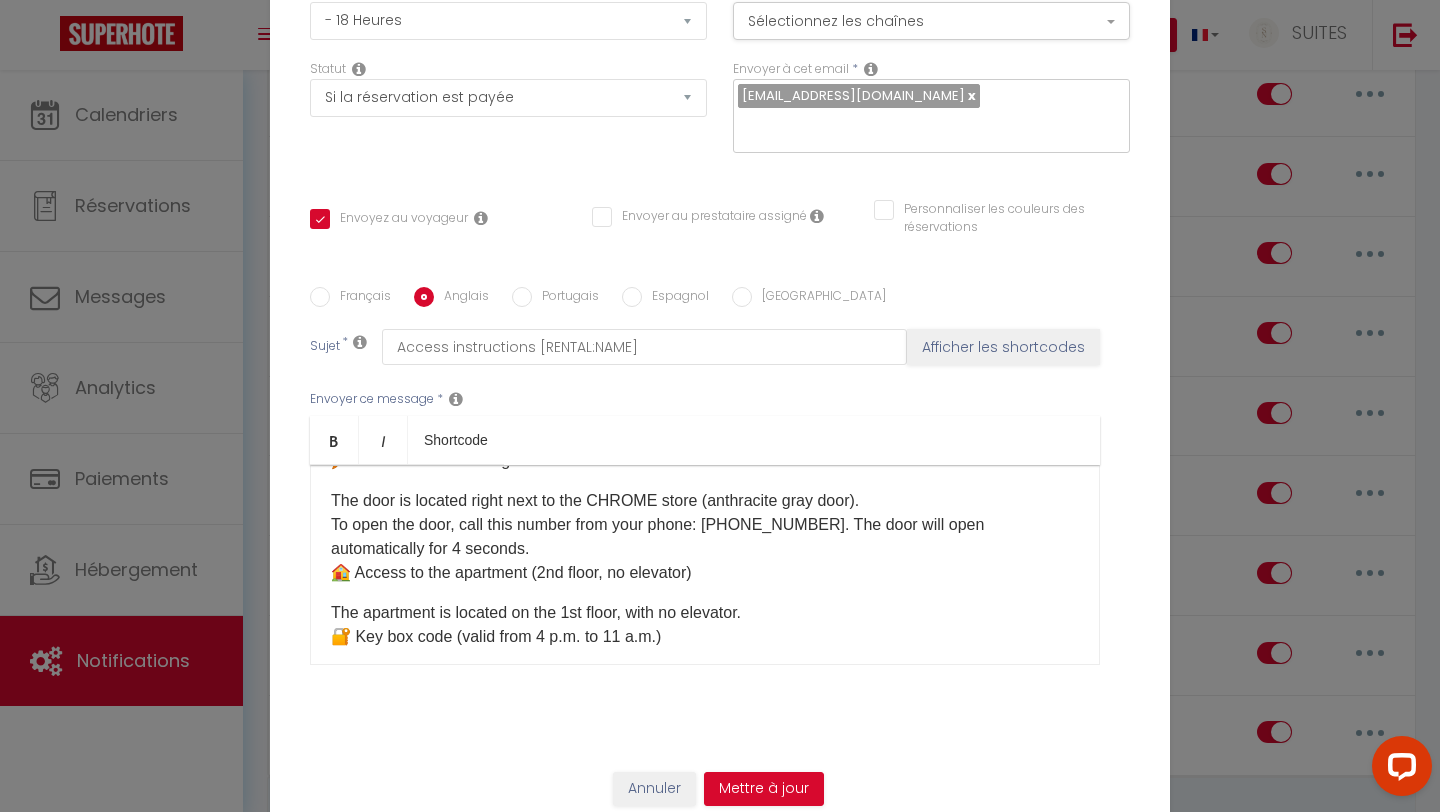scroll, scrollTop: 127, scrollLeft: 0, axis: vertical 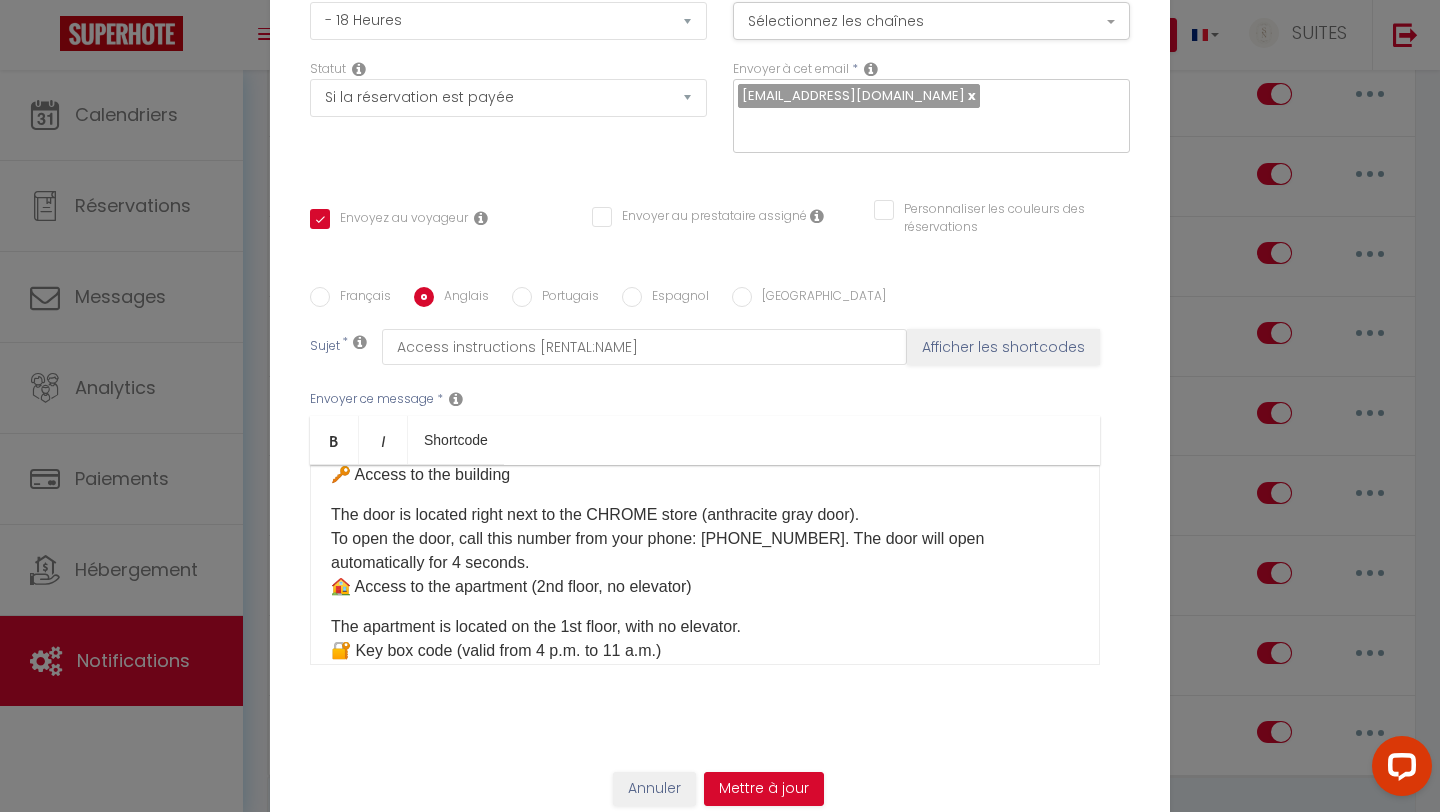 click on "The door is located right next to the CHROME store (anthracite gray door). To open the door, call this number from your phone: [PHONE_NUMBER]. The door will open automatically for 4 seconds. 🏠 Access to the apartment (2nd floor, no elevator)" at bounding box center [705, 551] 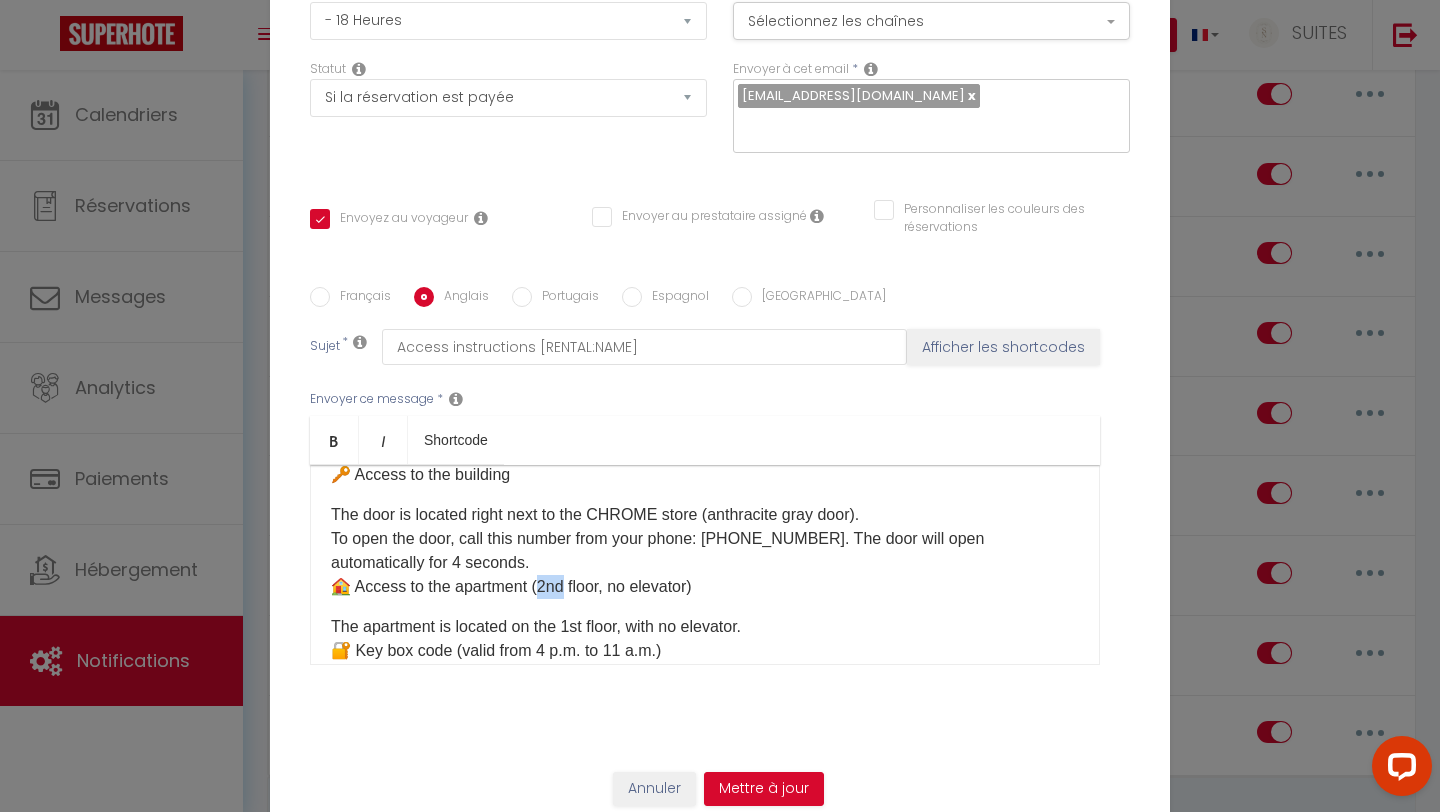 drag, startPoint x: 567, startPoint y: 544, endPoint x: 543, endPoint y: 548, distance: 24.33105 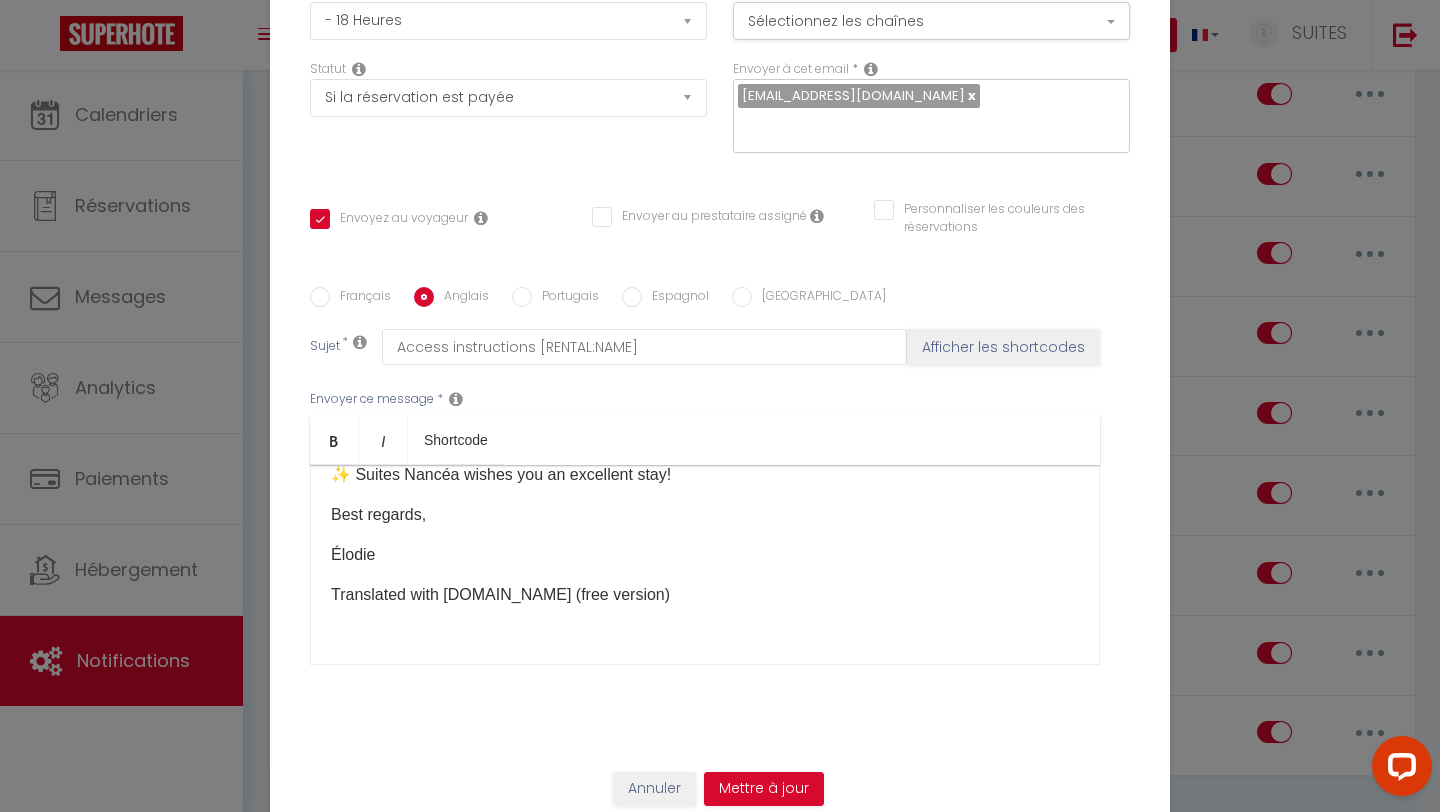 scroll, scrollTop: 470, scrollLeft: 0, axis: vertical 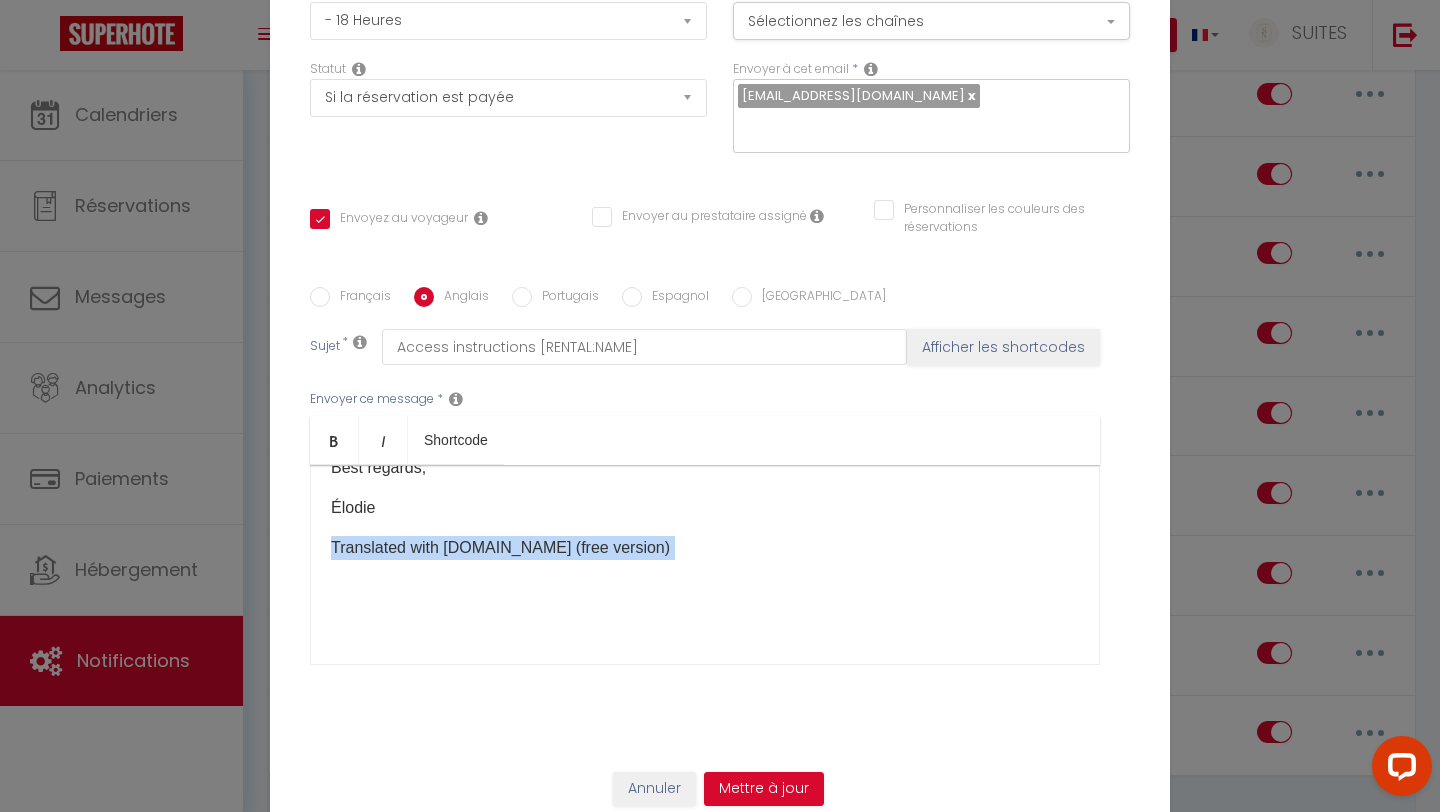 drag, startPoint x: 659, startPoint y: 550, endPoint x: 324, endPoint y: 527, distance: 335.78864 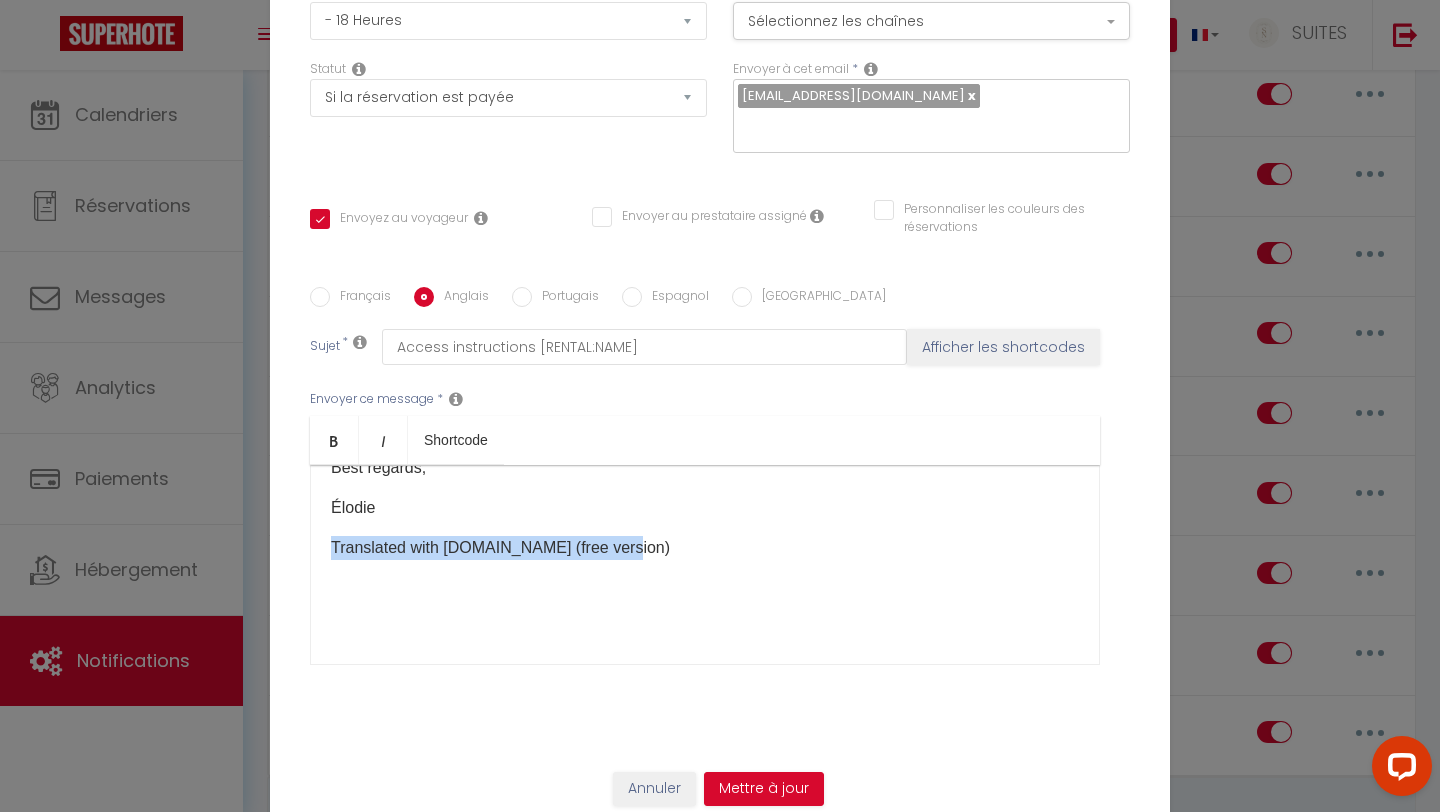drag, startPoint x: 649, startPoint y: 530, endPoint x: 335, endPoint y: 528, distance: 314.00638 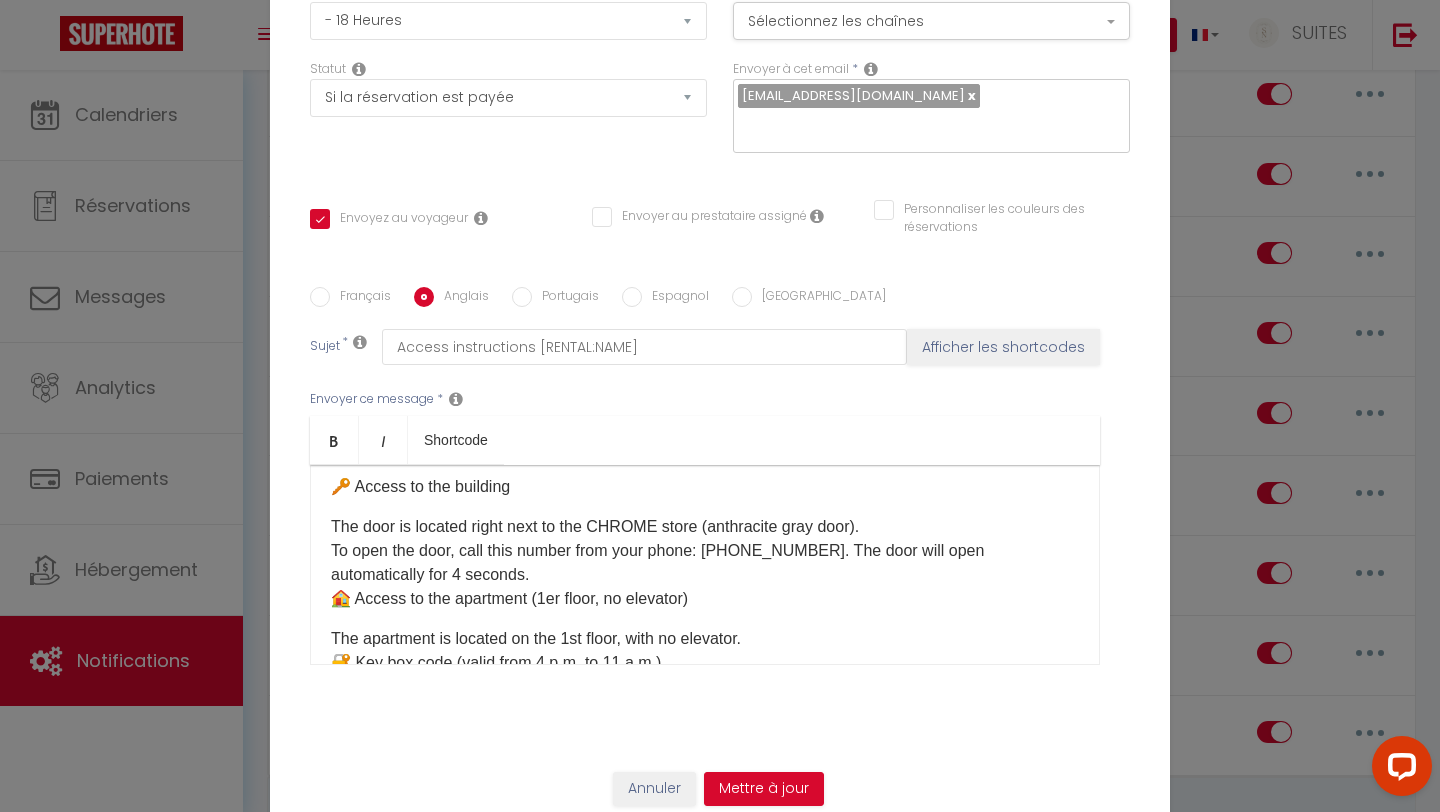 scroll, scrollTop: 0, scrollLeft: 0, axis: both 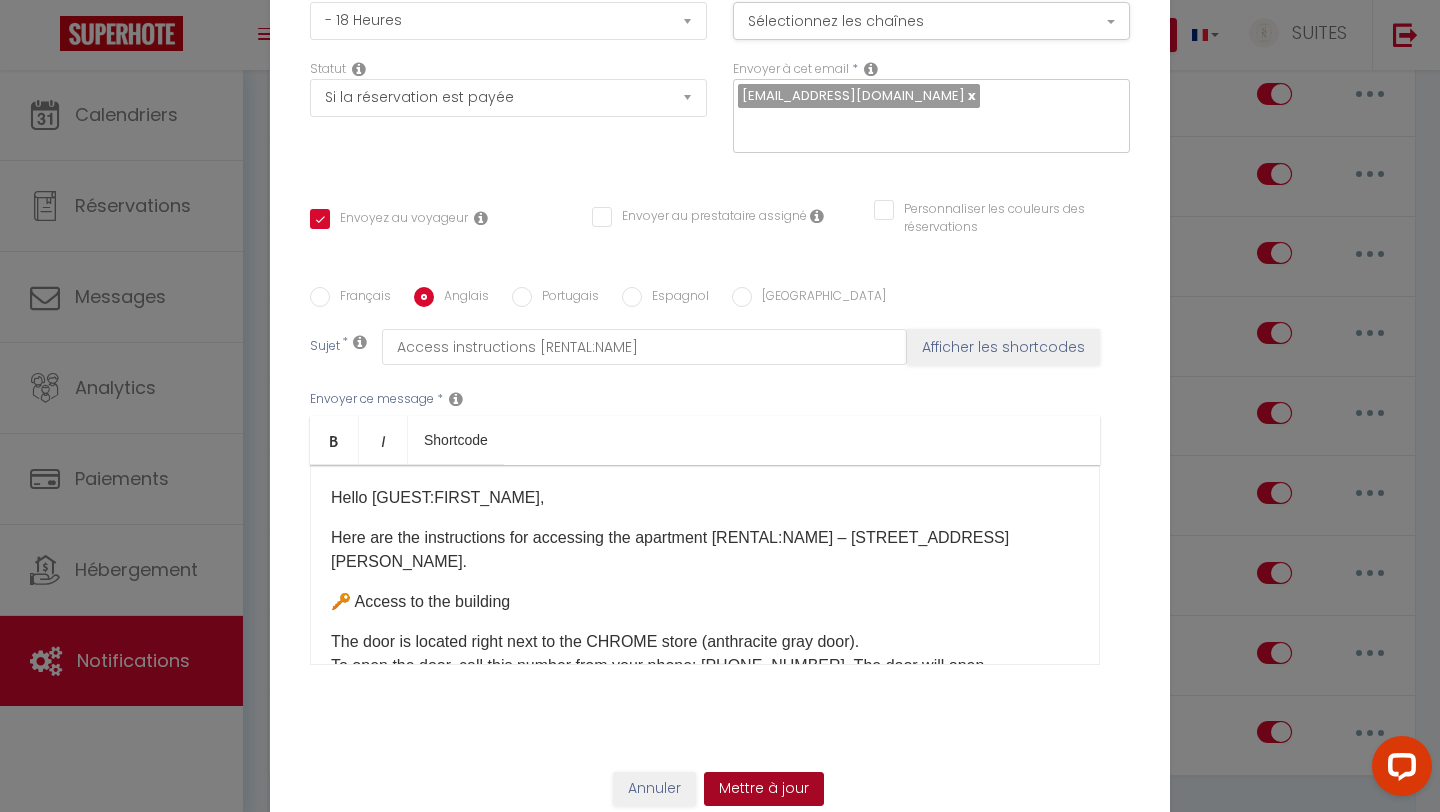 click on "Mettre à jour" at bounding box center (764, 789) 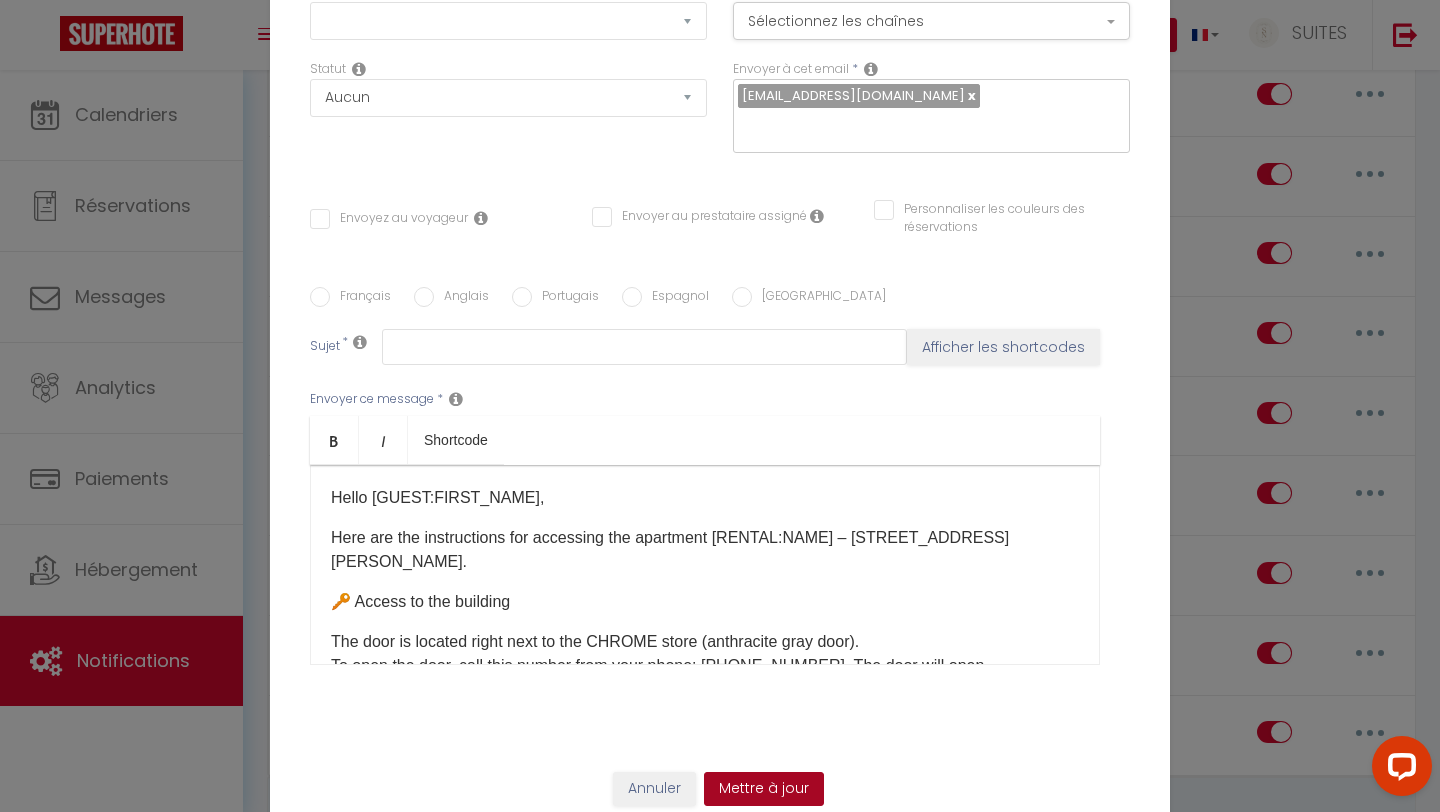 scroll, scrollTop: 0, scrollLeft: 0, axis: both 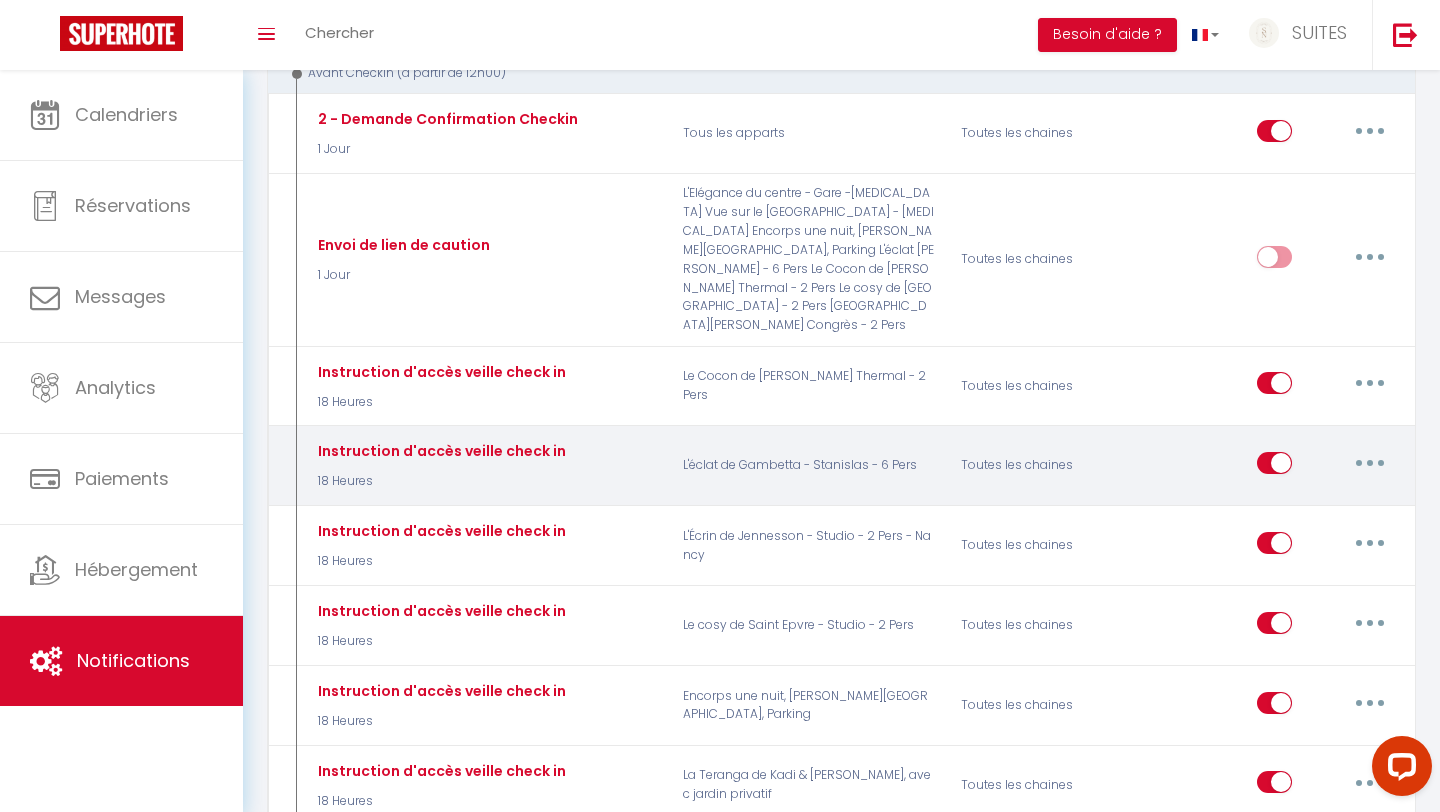 click at bounding box center [1370, 463] 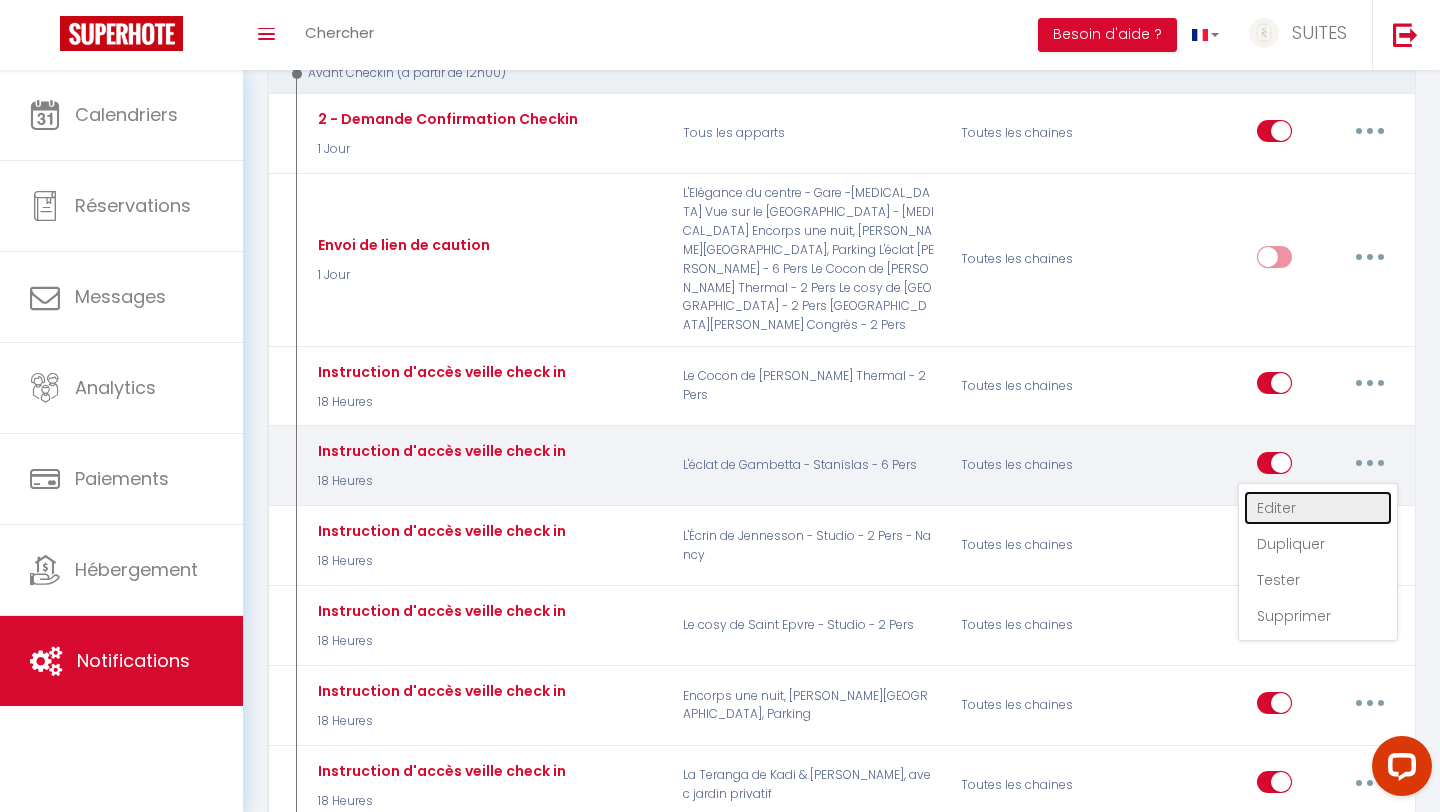 click on "Editer" at bounding box center [1318, 508] 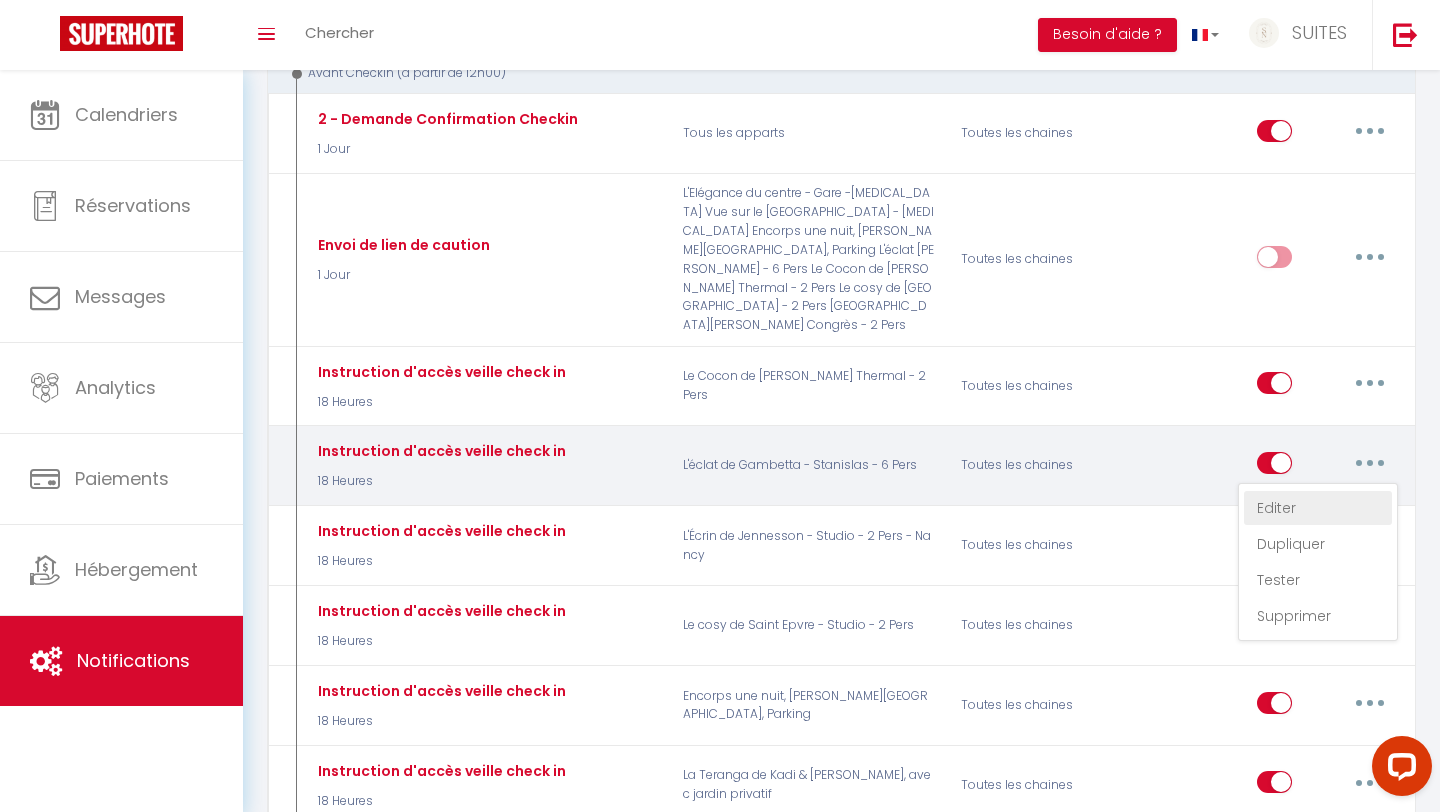 type on "Instruction d'accès veille check in" 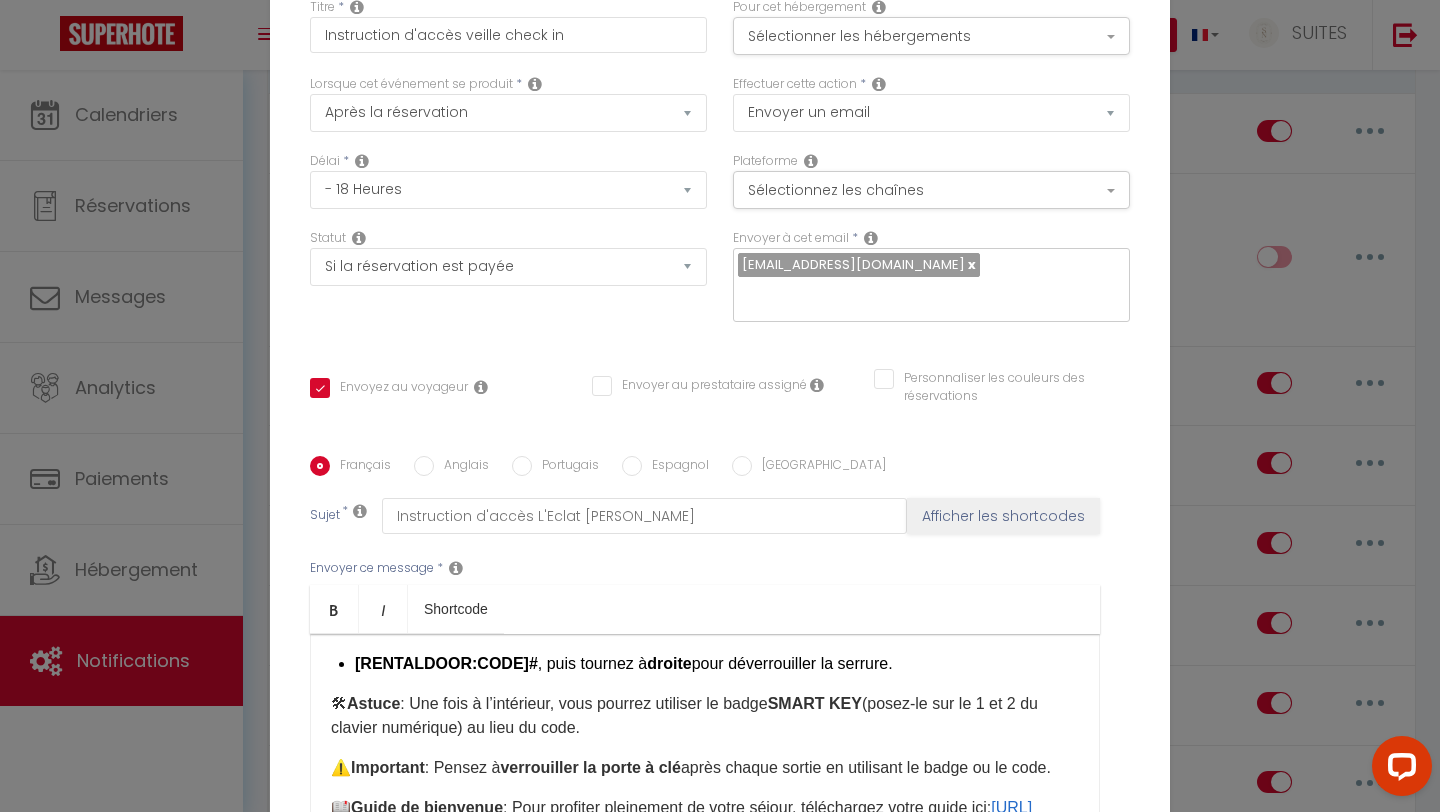 scroll, scrollTop: 345, scrollLeft: 0, axis: vertical 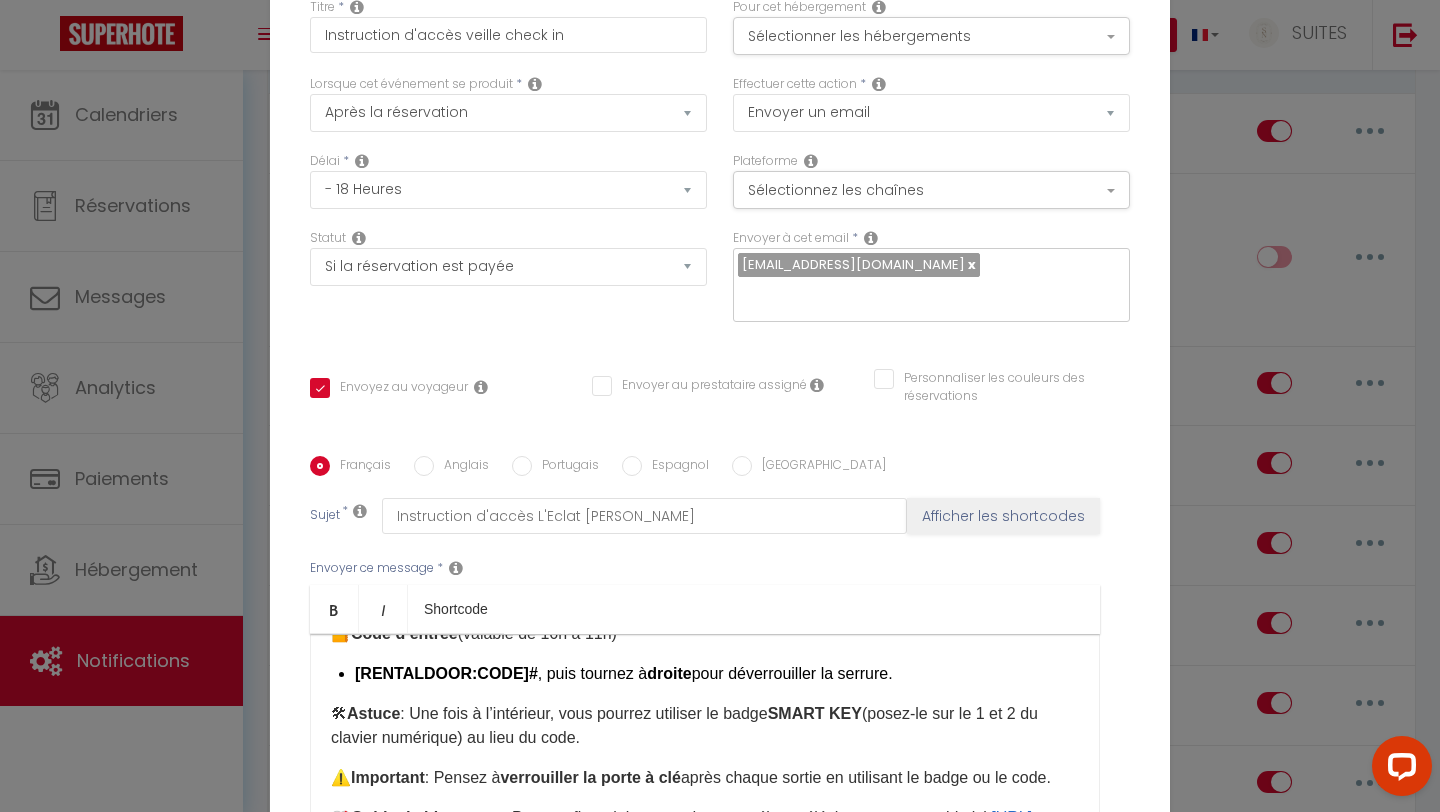 click on "Annuler" at bounding box center [654, 958] 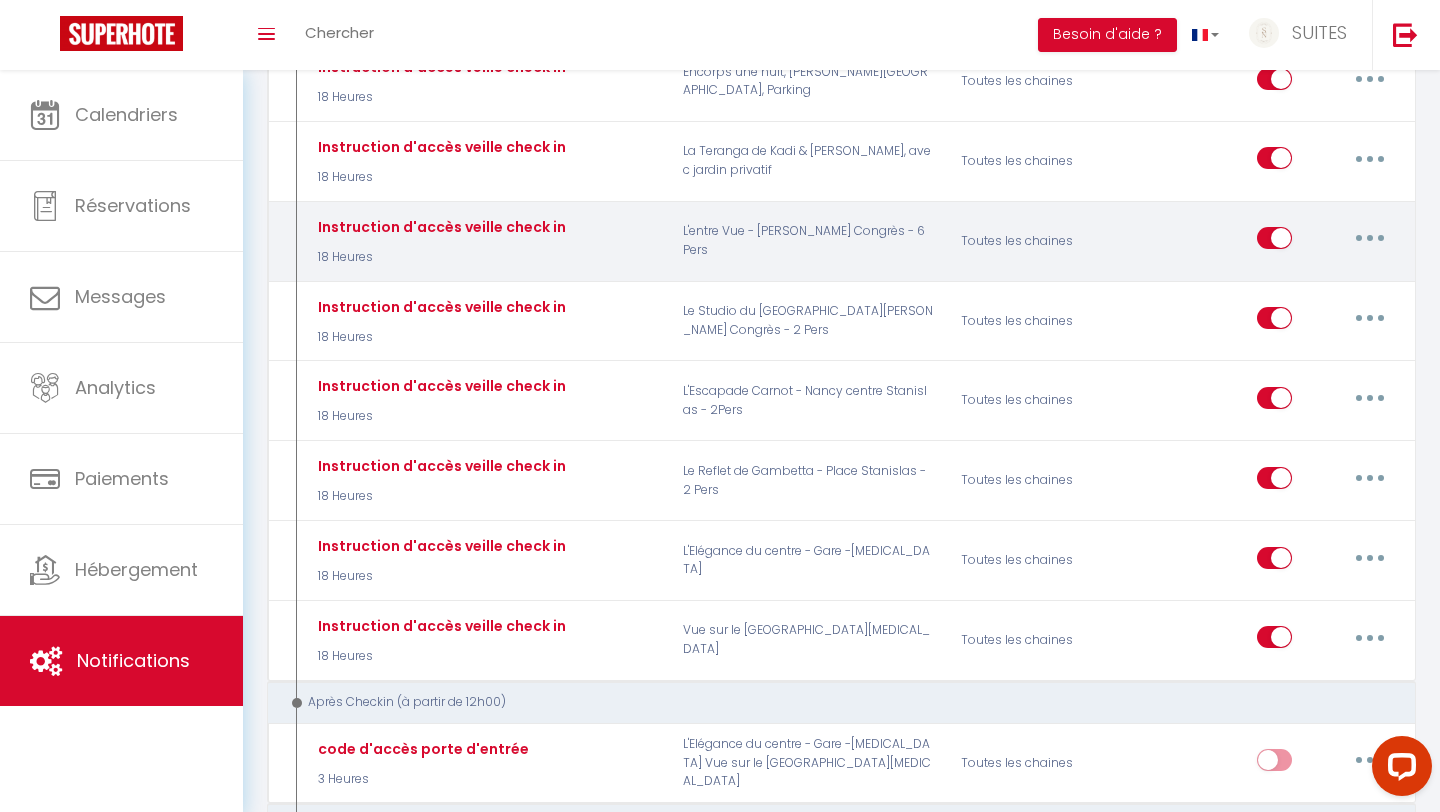 scroll, scrollTop: 1374, scrollLeft: 0, axis: vertical 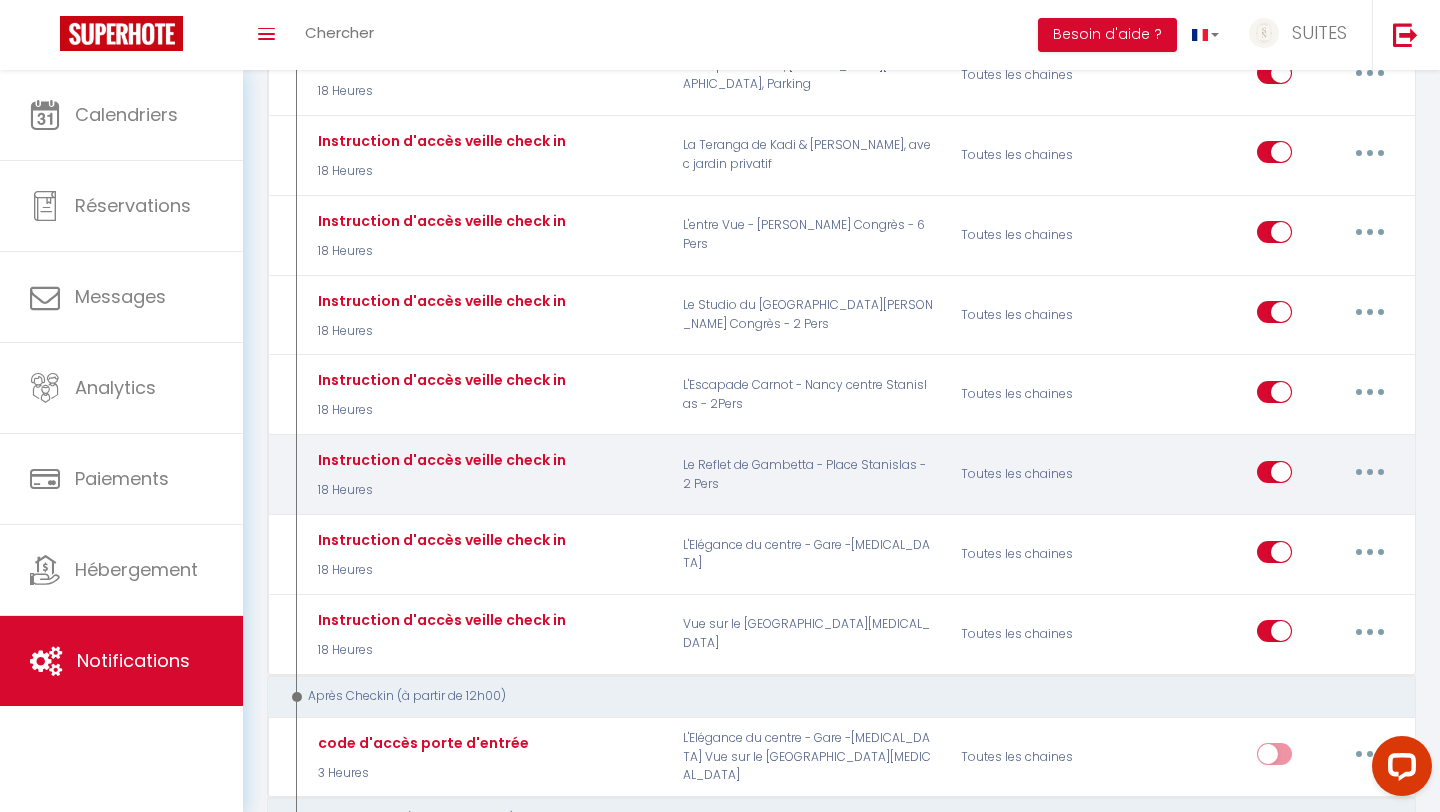 click at bounding box center (1370, 472) 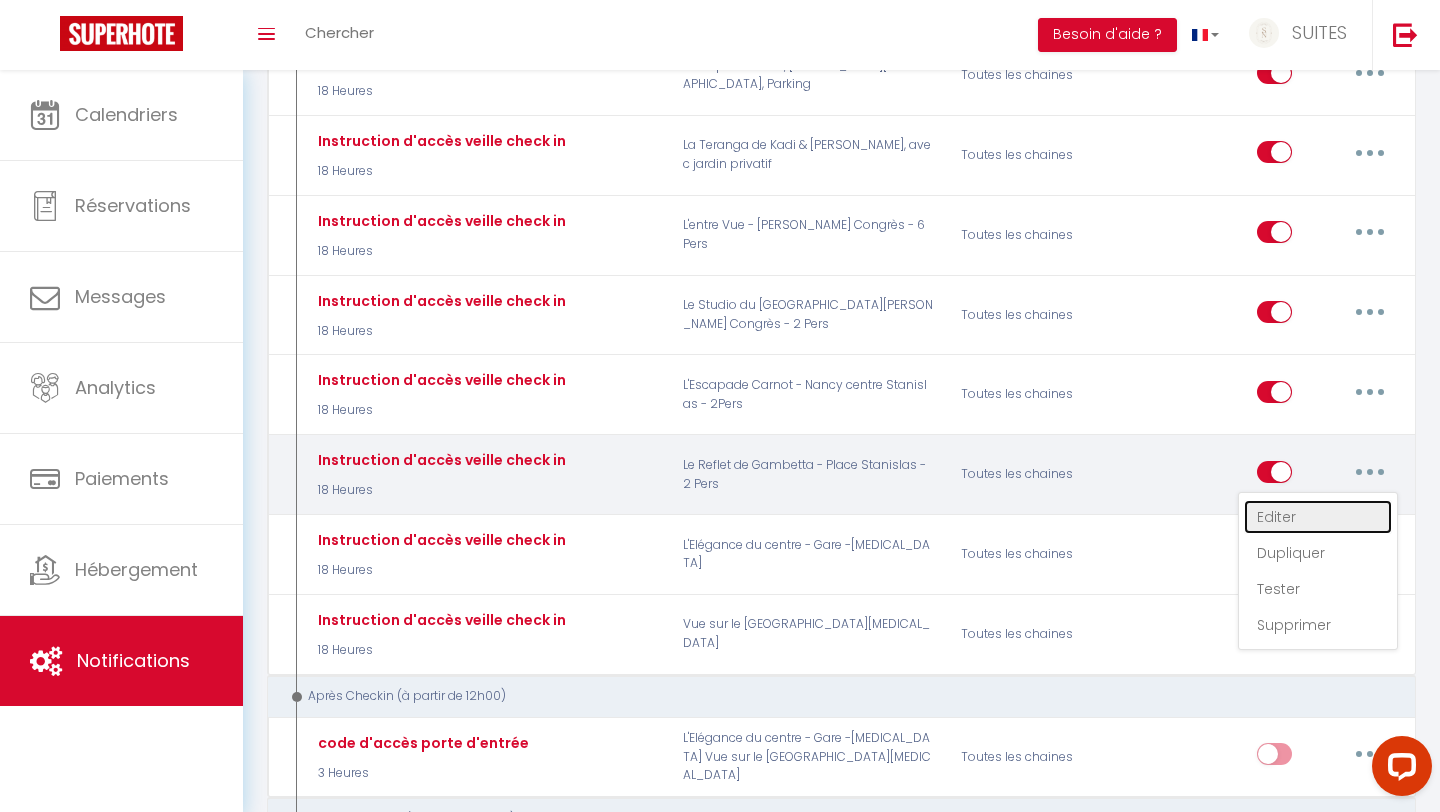 click on "Editer" at bounding box center (1318, 517) 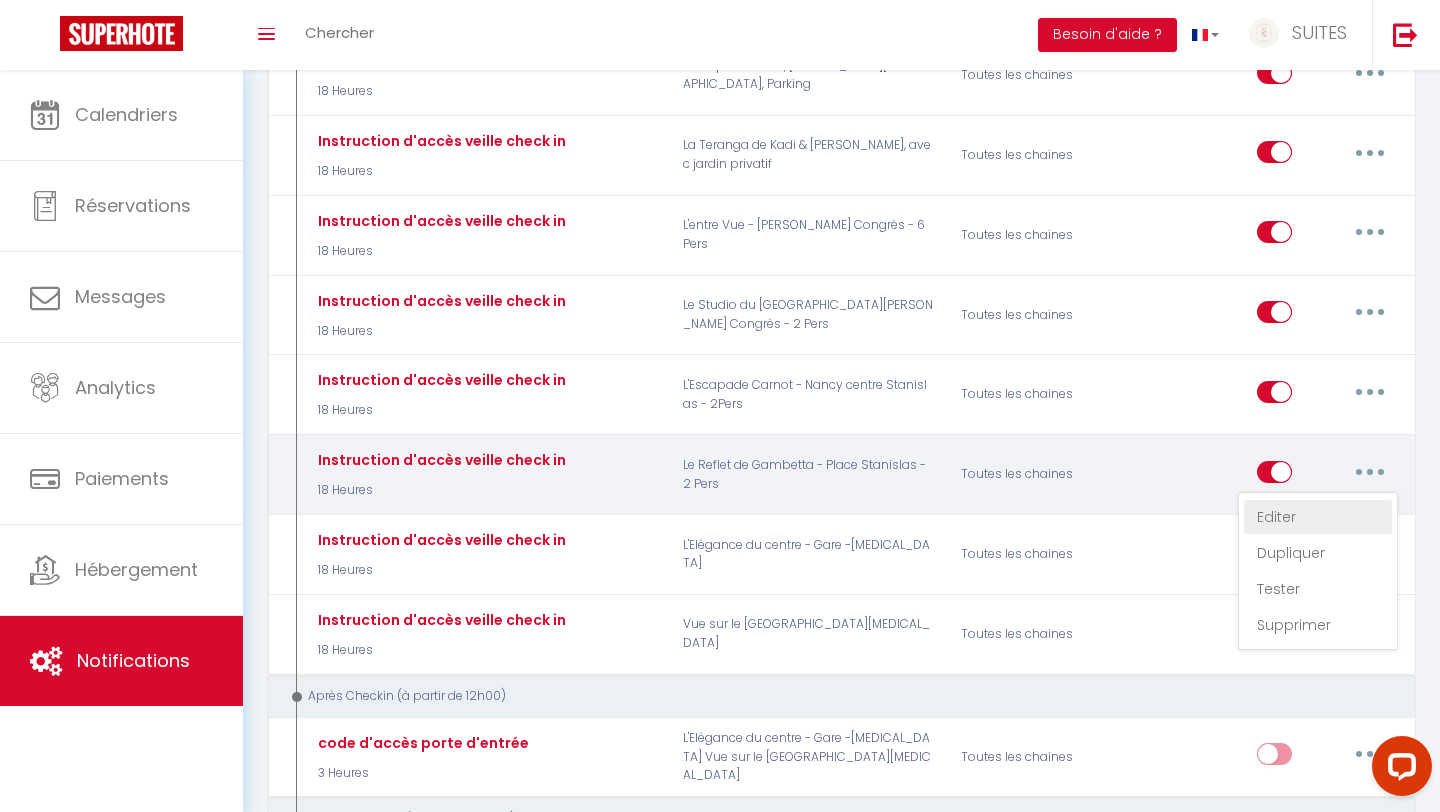 checkbox on "true" 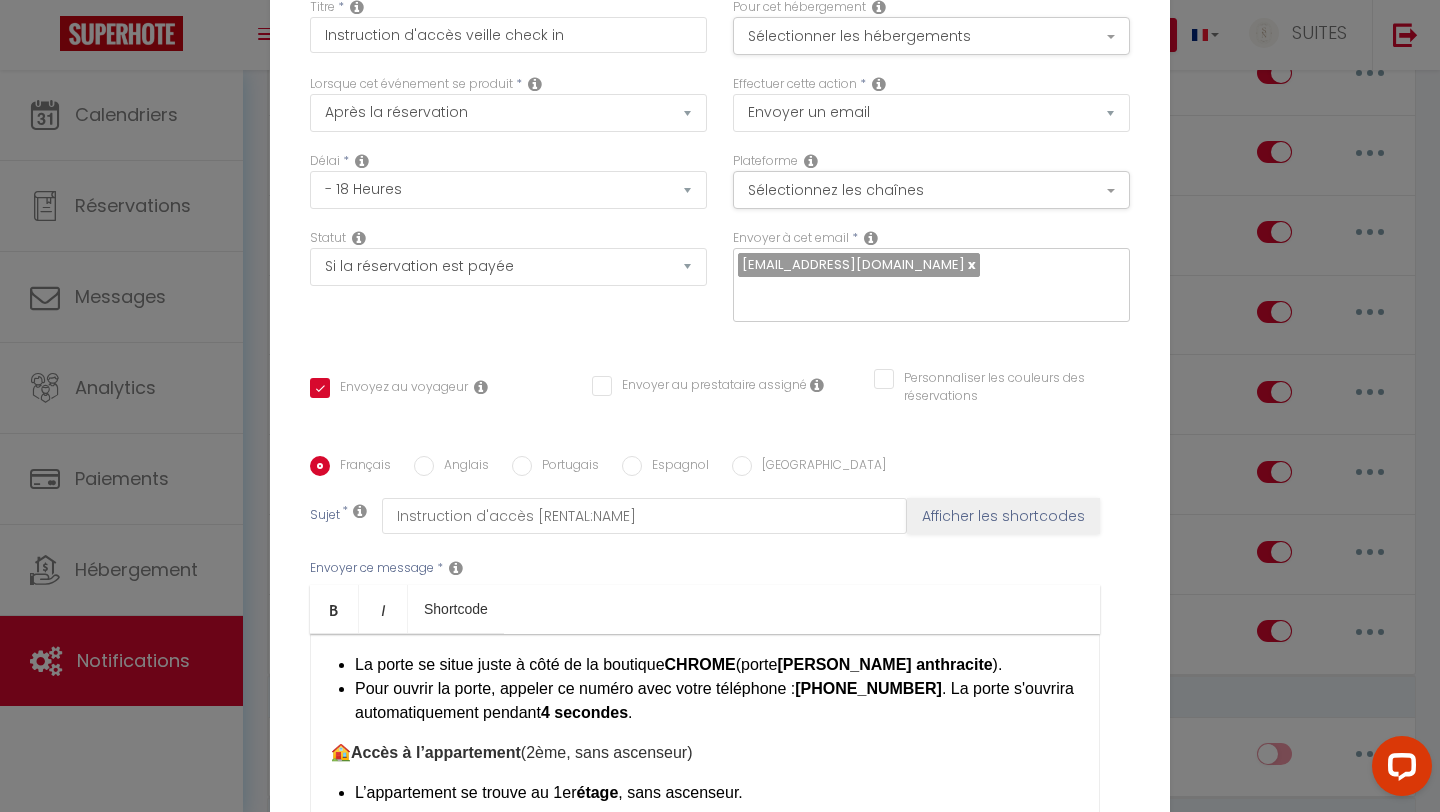 scroll, scrollTop: 128, scrollLeft: 0, axis: vertical 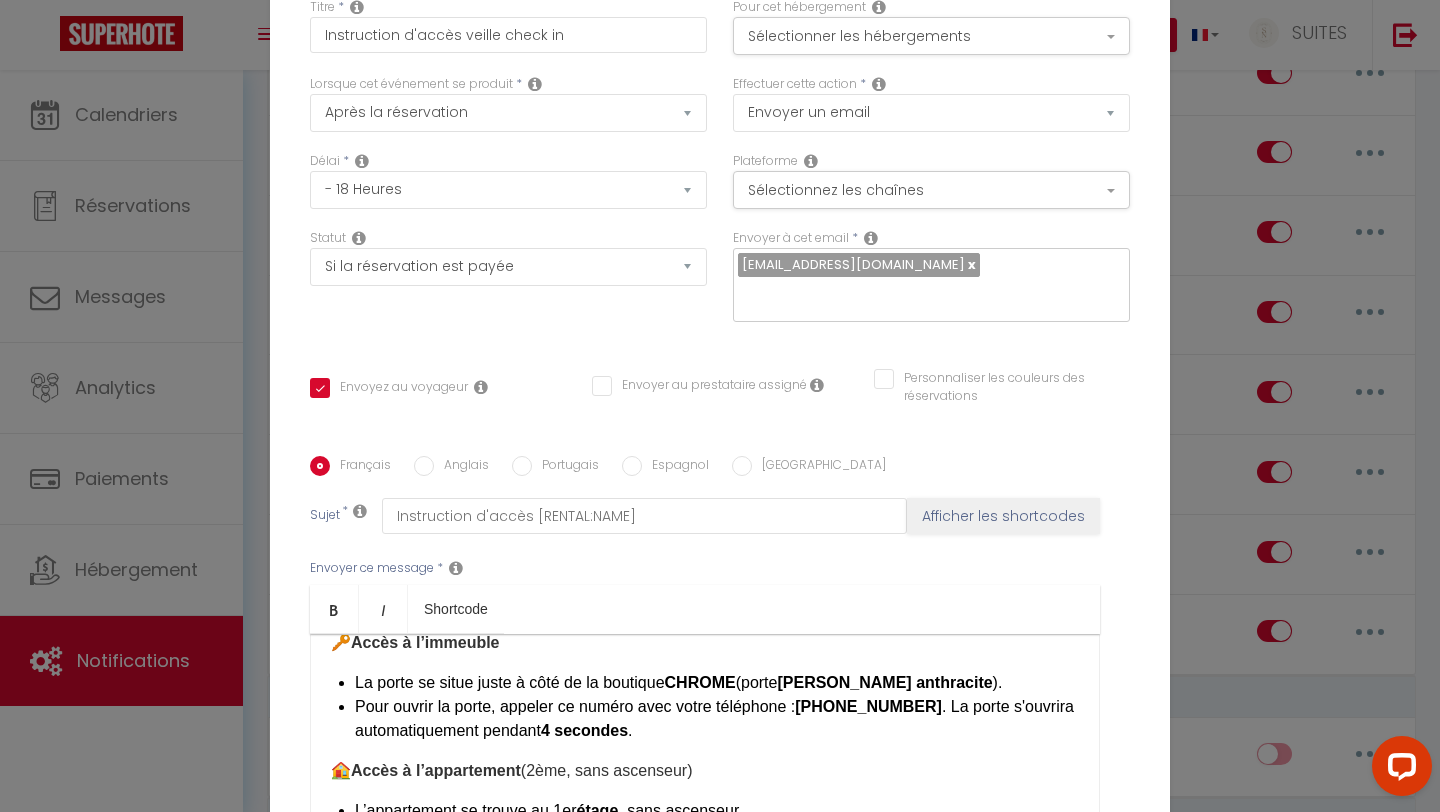 click on "Anglais" at bounding box center (424, 466) 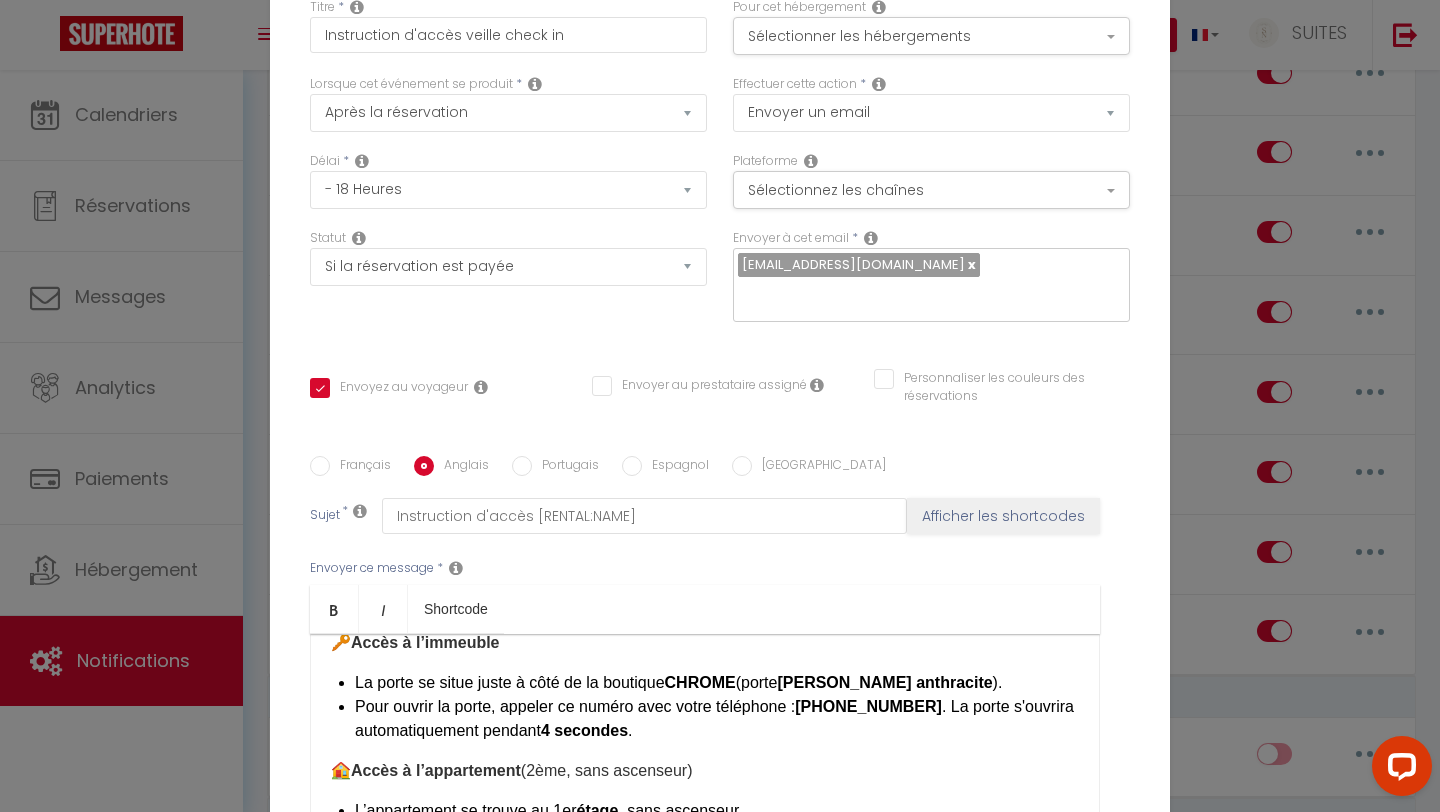 checkbox on "true" 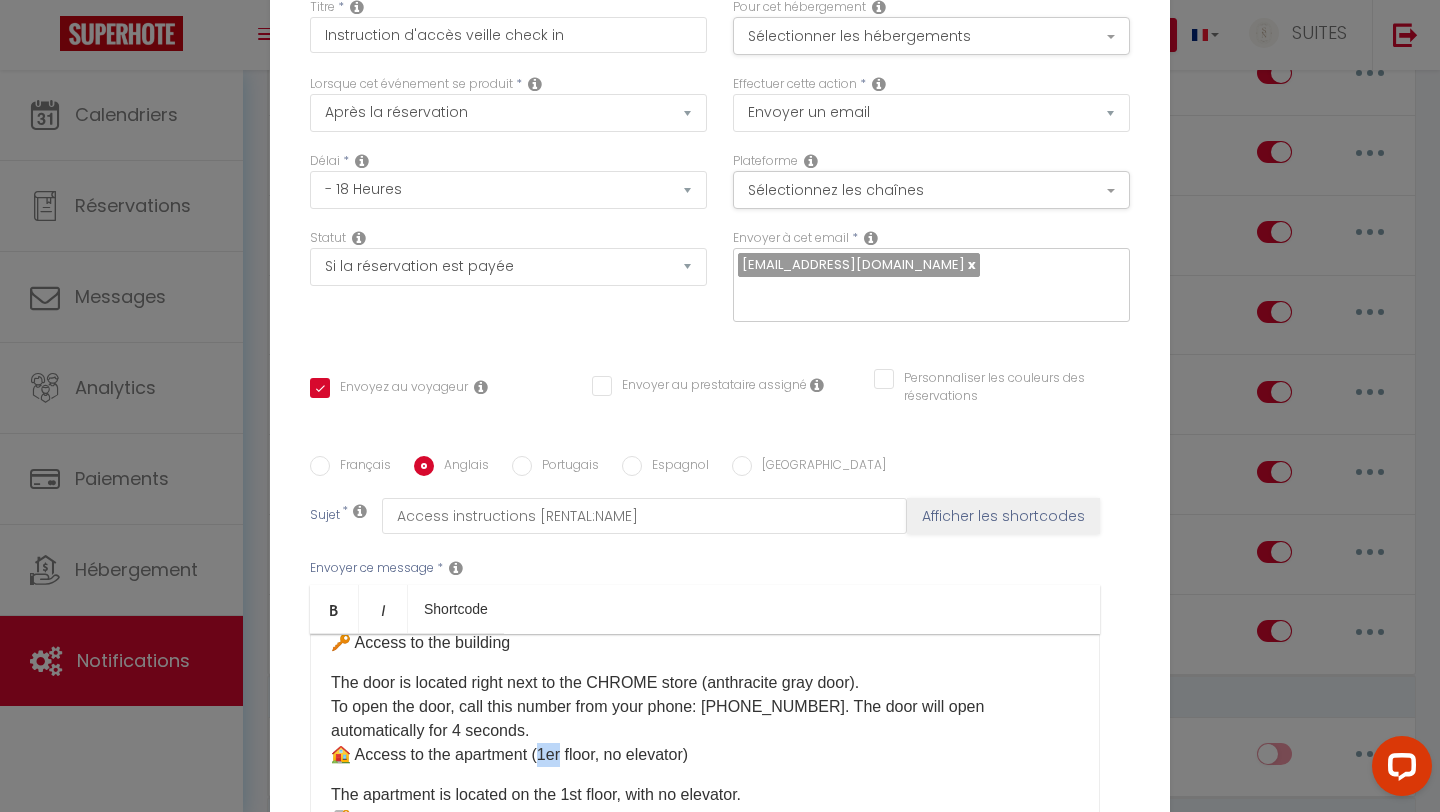 drag, startPoint x: 562, startPoint y: 560, endPoint x: 545, endPoint y: 560, distance: 17 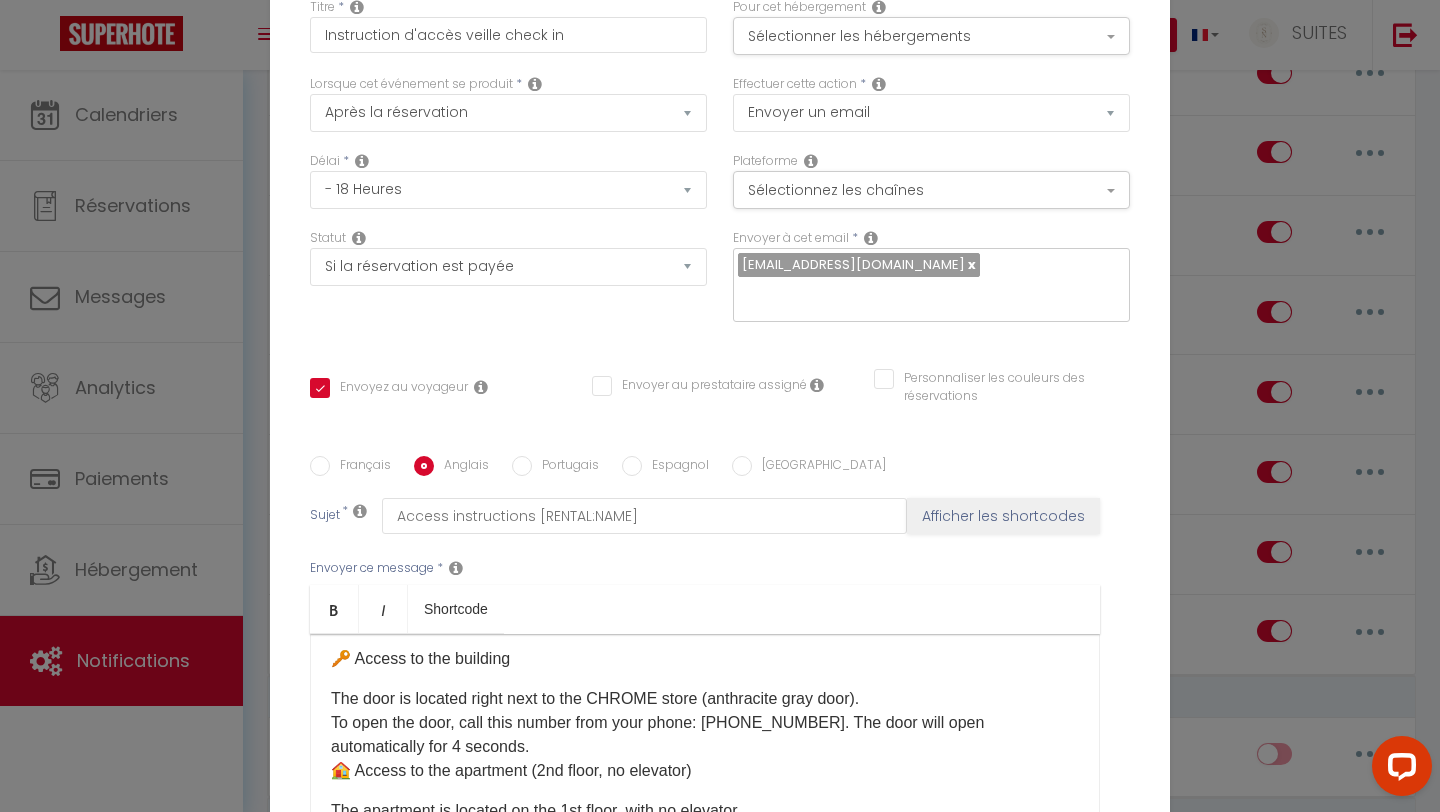 scroll, scrollTop: 130, scrollLeft: 0, axis: vertical 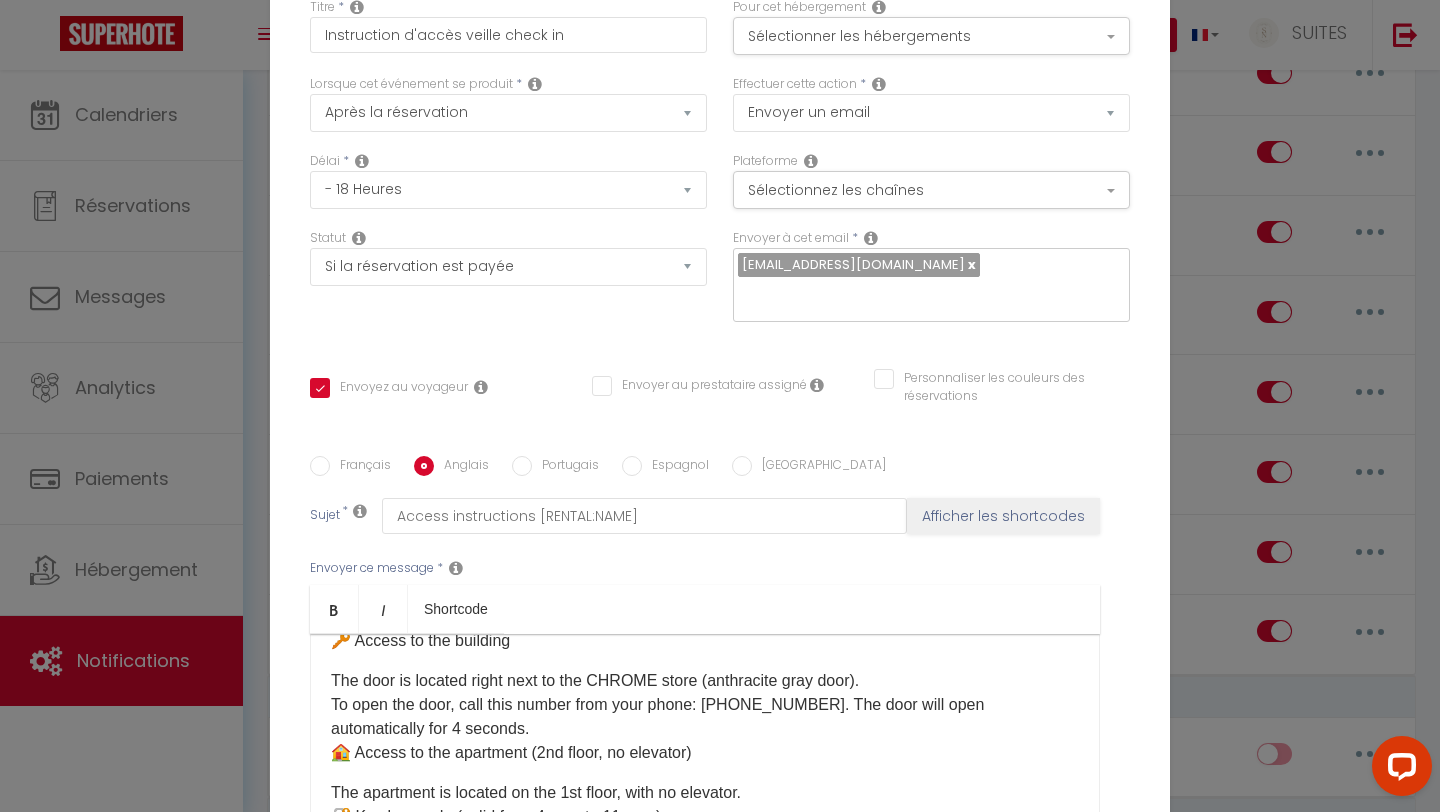 click on "The door is located right next to the CHROME store (anthracite gray door). To open the door, call this number from your phone: [PHONE_NUMBER]. The door will open automatically for 4 seconds. 🏠 Access to the apartment (2nd floor, no elevator)" at bounding box center [705, 717] 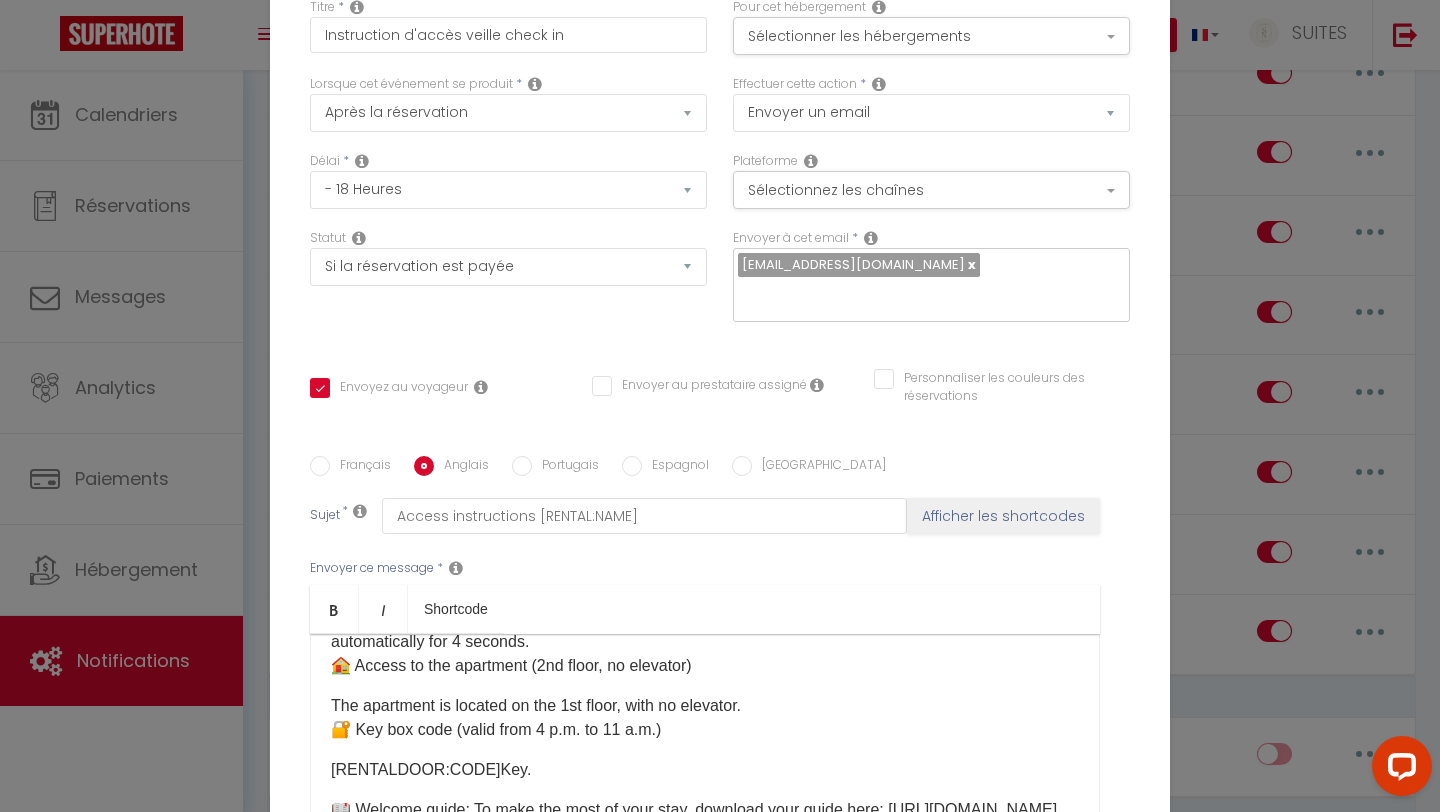 scroll, scrollTop: 207, scrollLeft: 0, axis: vertical 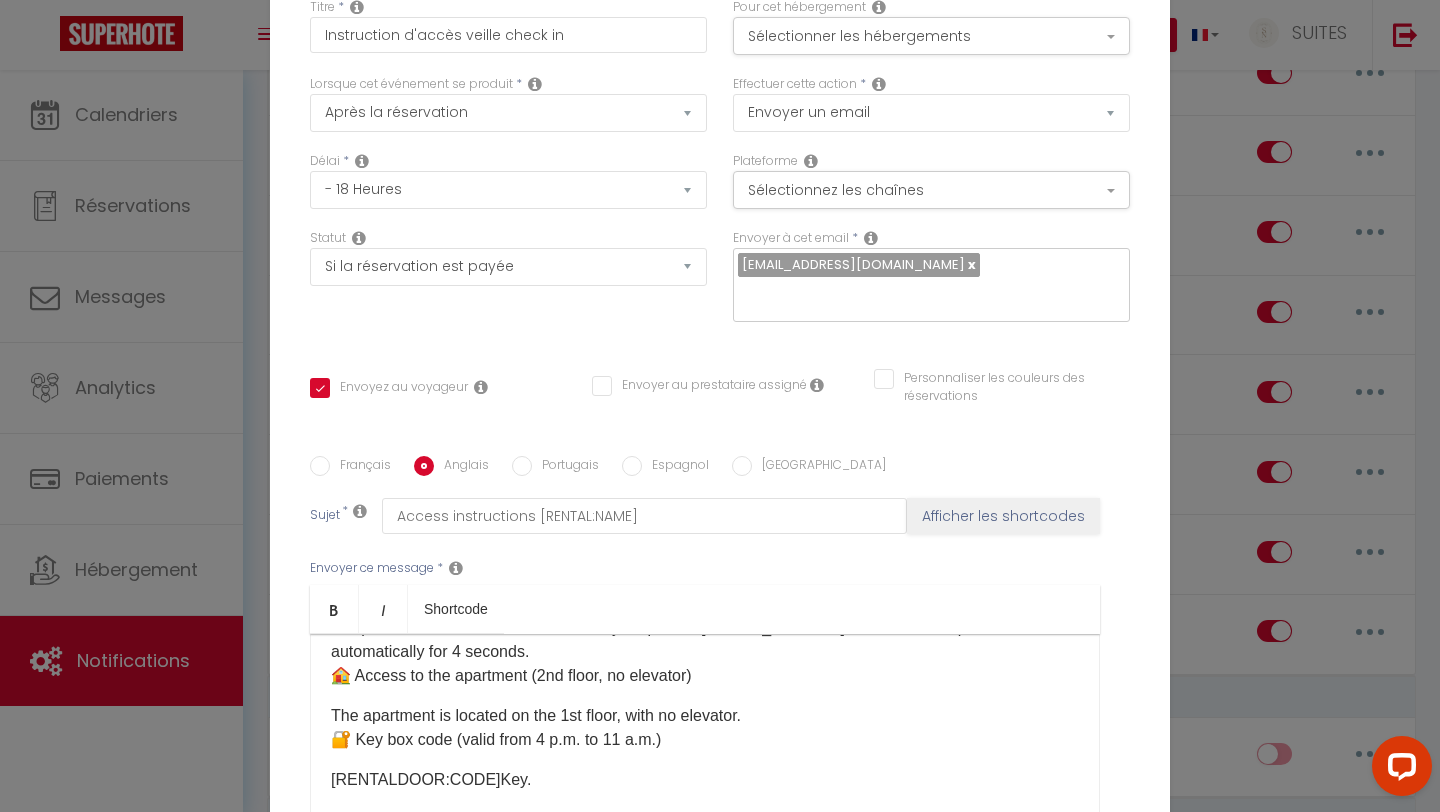 click on "Mettre à jour" at bounding box center [764, 958] 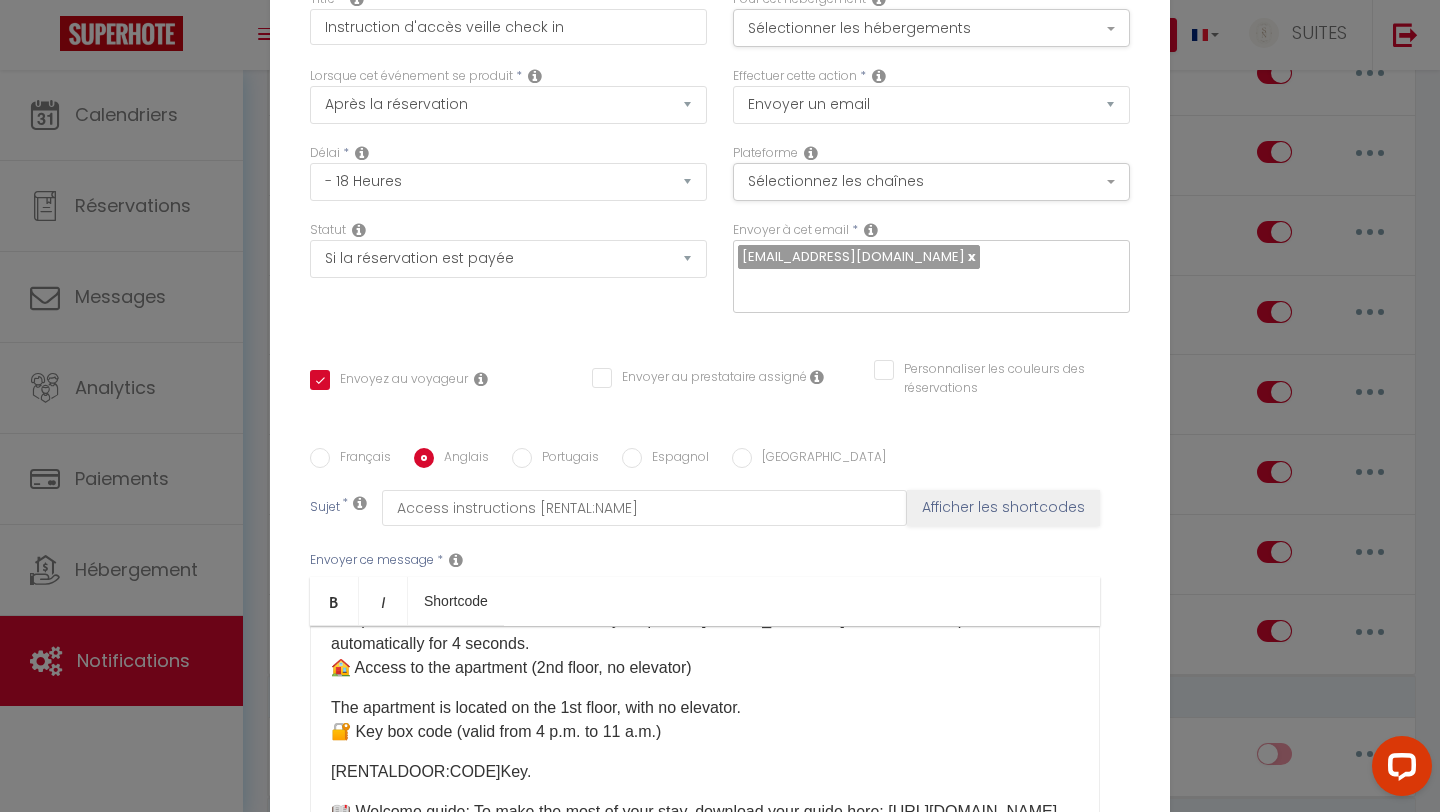 scroll, scrollTop: 153, scrollLeft: 0, axis: vertical 